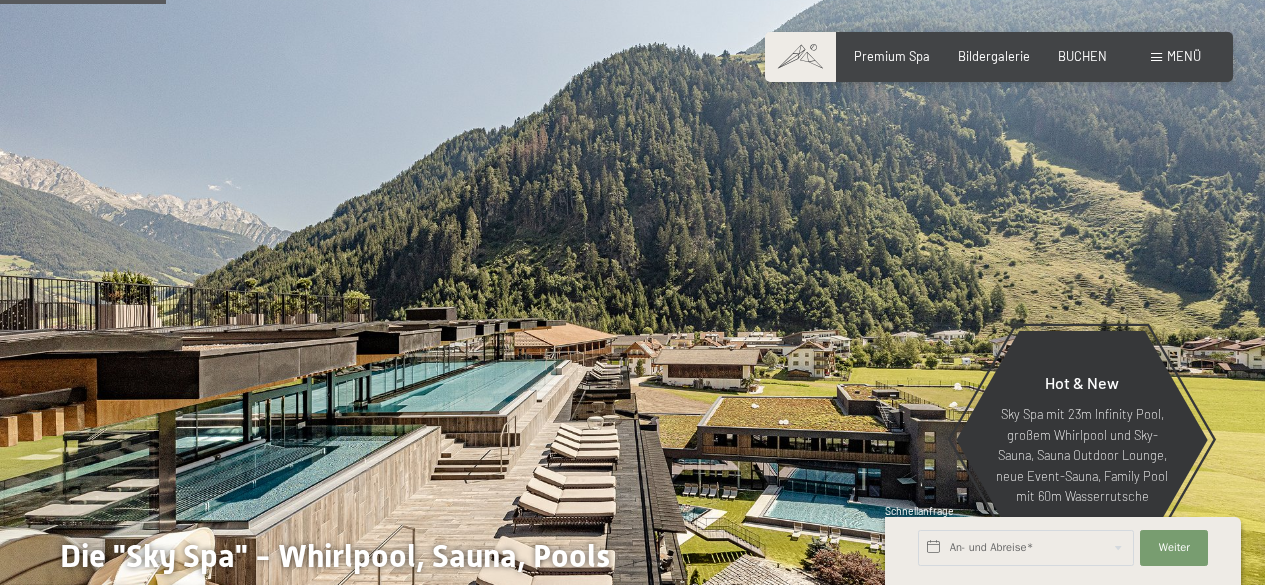 scroll, scrollTop: 1259, scrollLeft: 0, axis: vertical 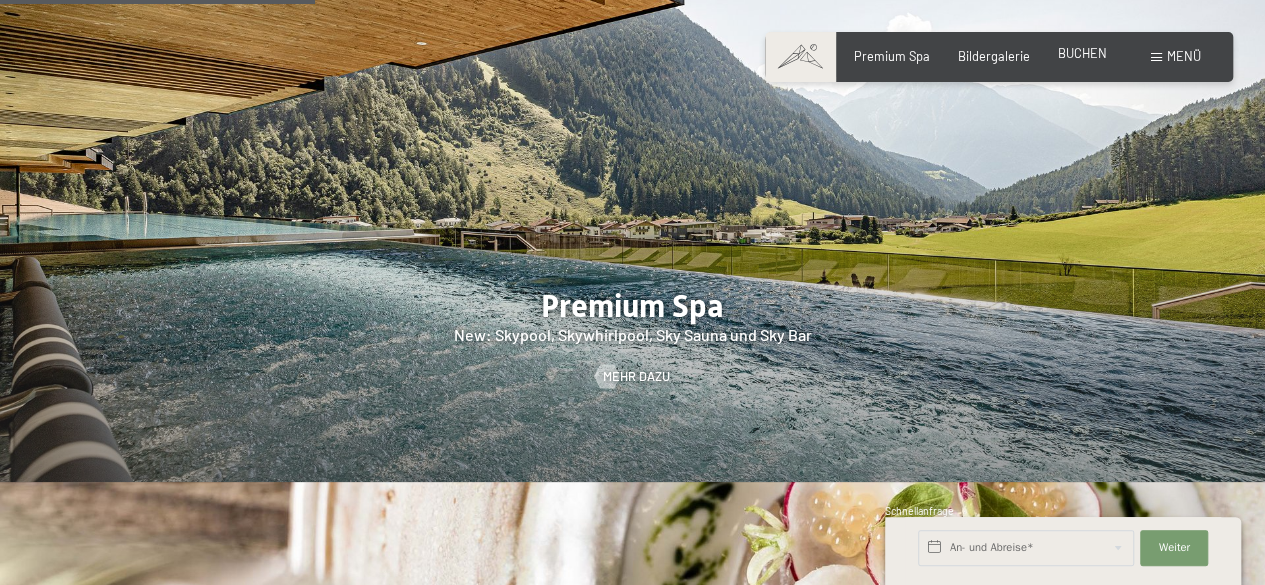 click on "BUCHEN" at bounding box center (1082, 53) 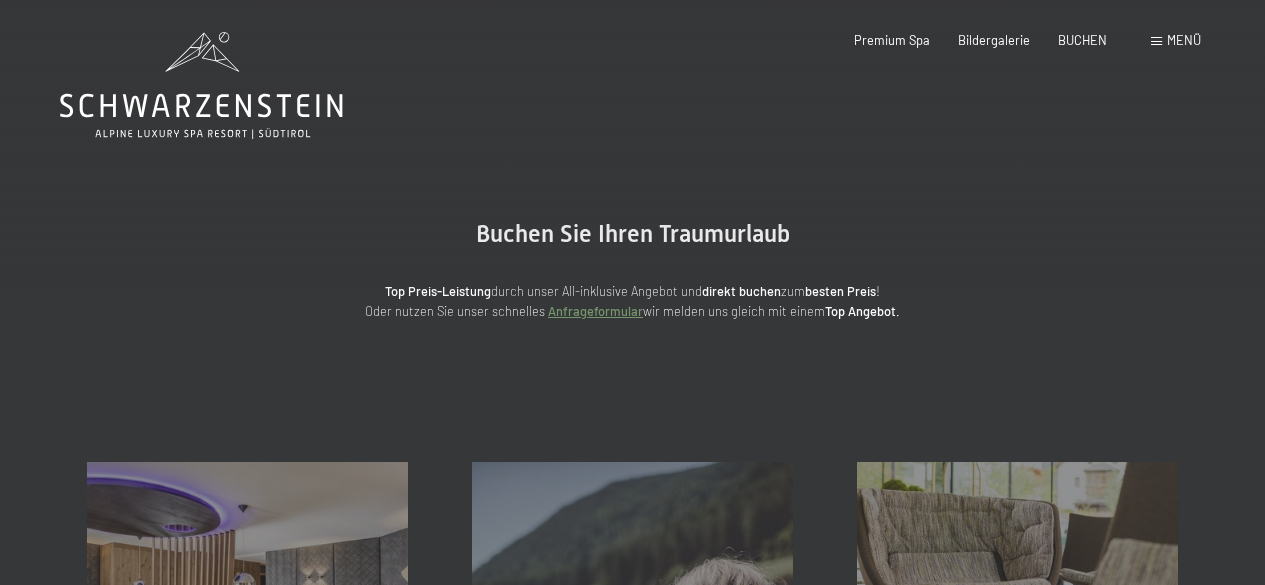 scroll, scrollTop: 0, scrollLeft: 0, axis: both 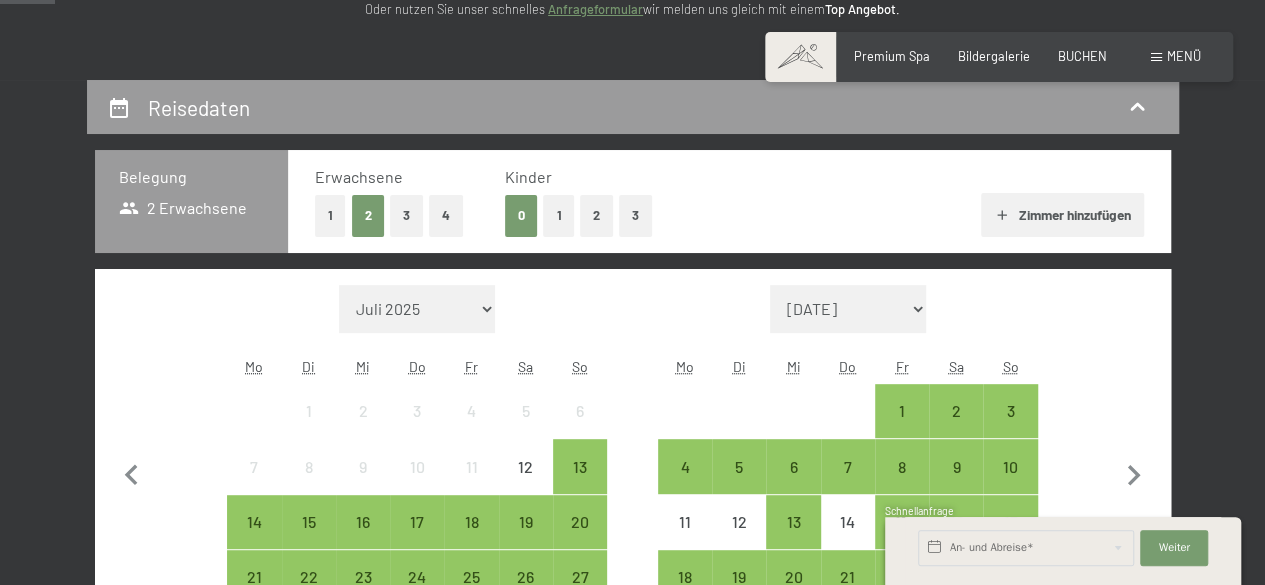 click on "4" at bounding box center [446, 215] 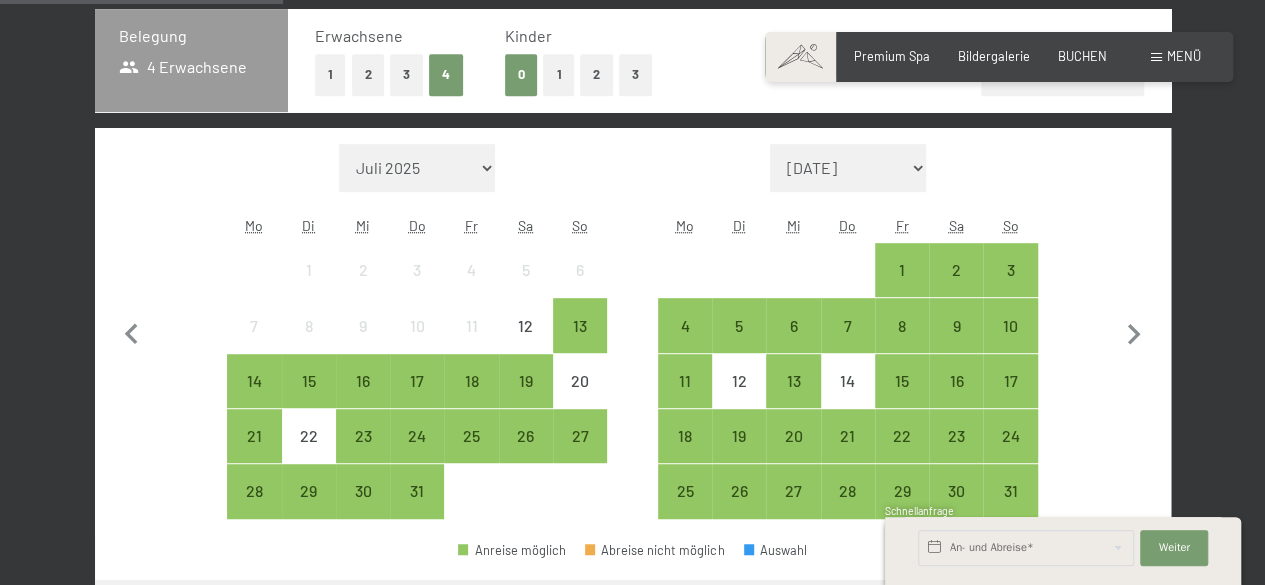 scroll, scrollTop: 445, scrollLeft: 0, axis: vertical 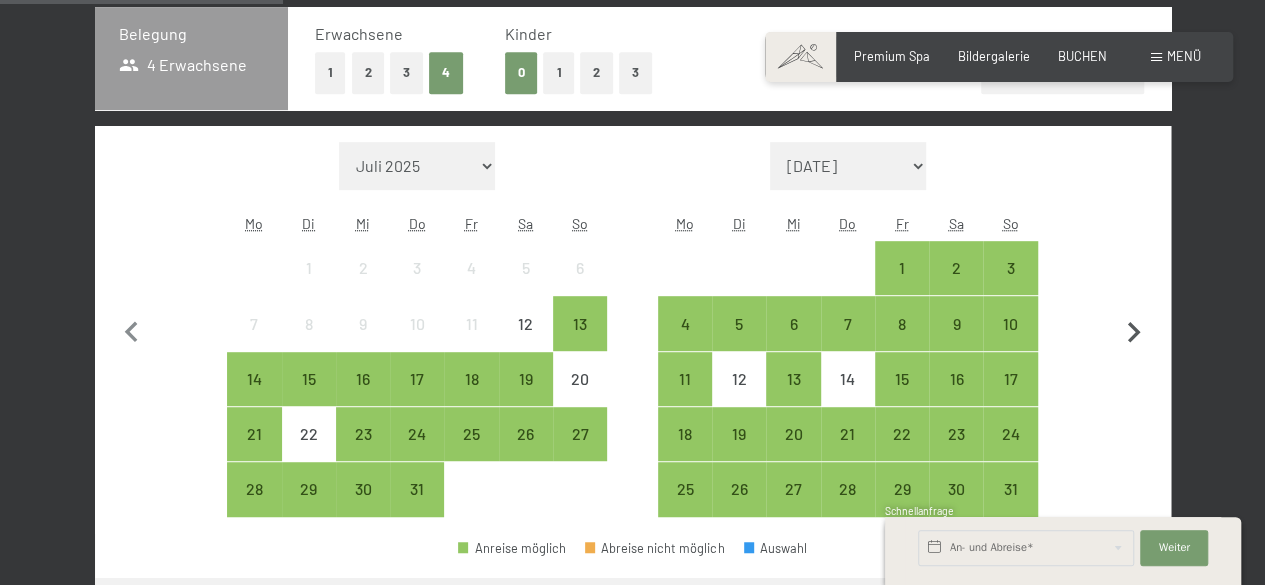 click 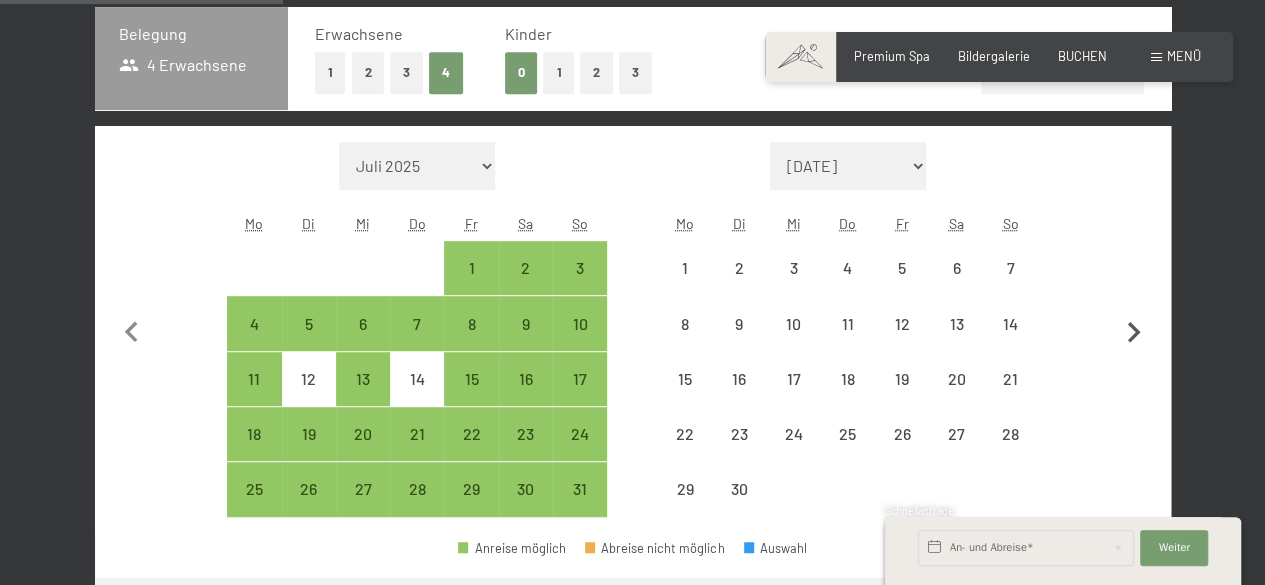 select on "[DATE]" 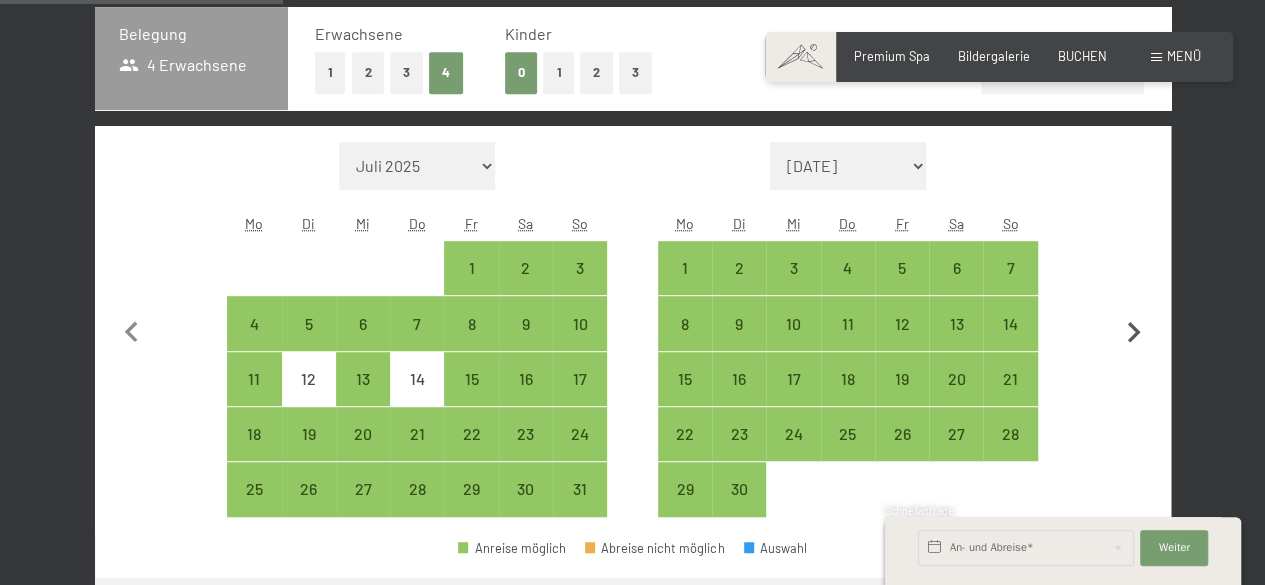 click 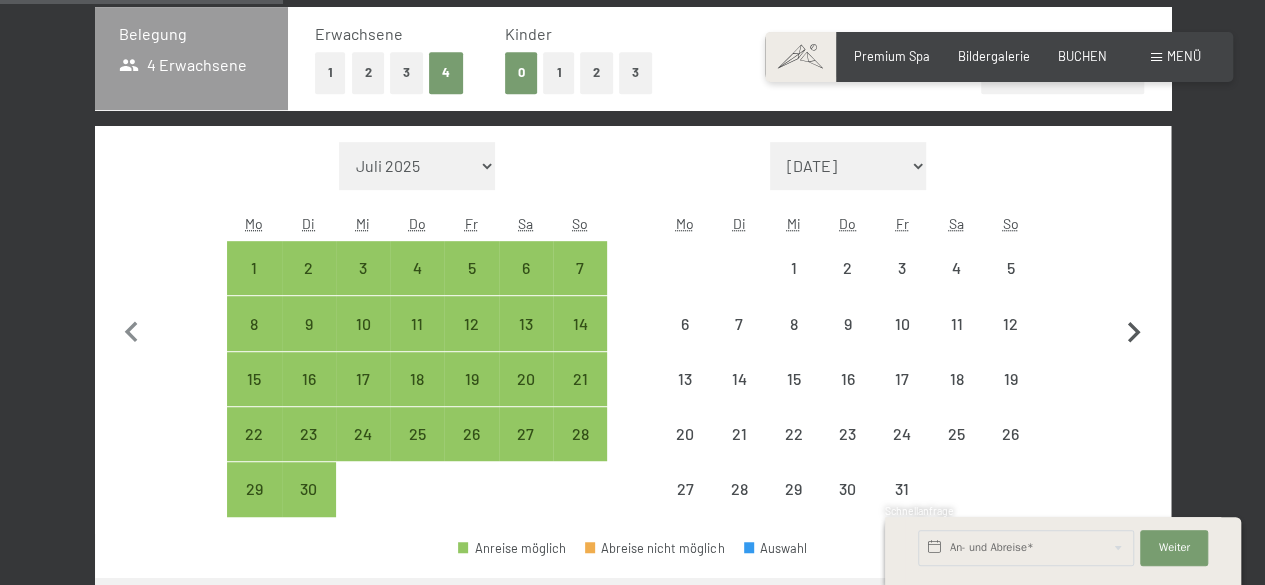 select on "[DATE]" 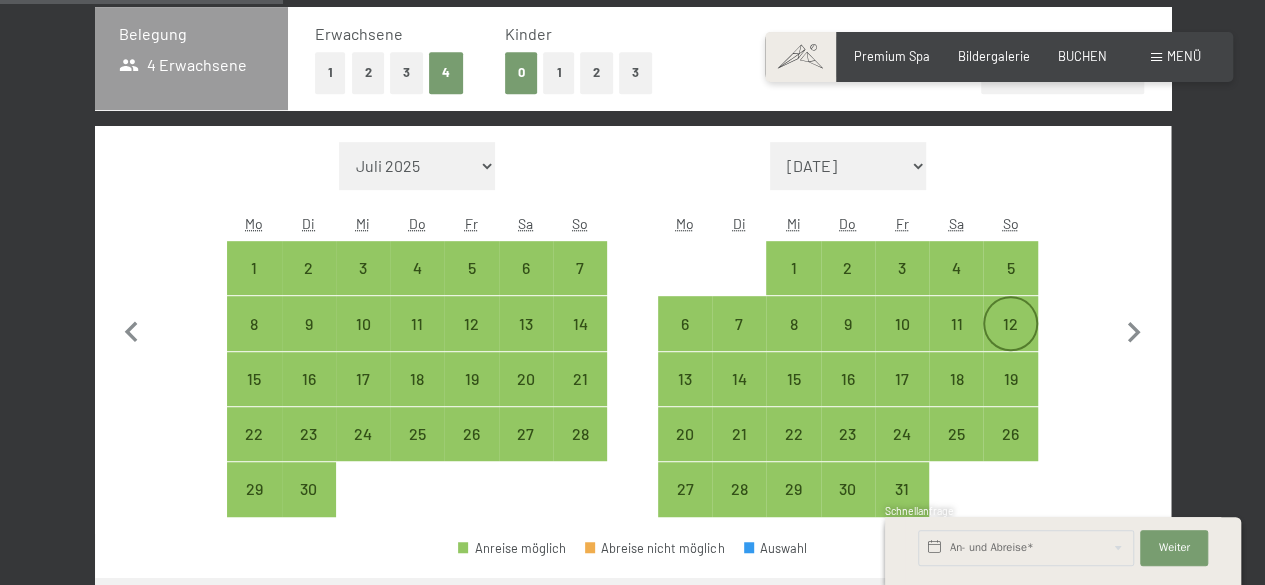 click on "12" at bounding box center (1010, 341) 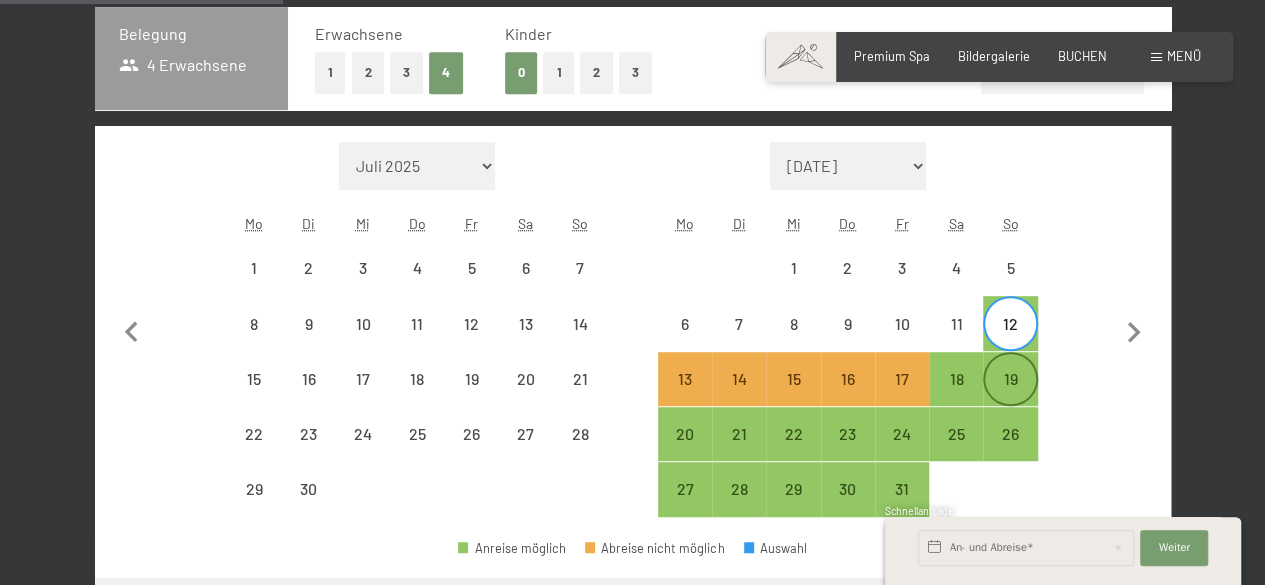click on "19" at bounding box center [1010, 396] 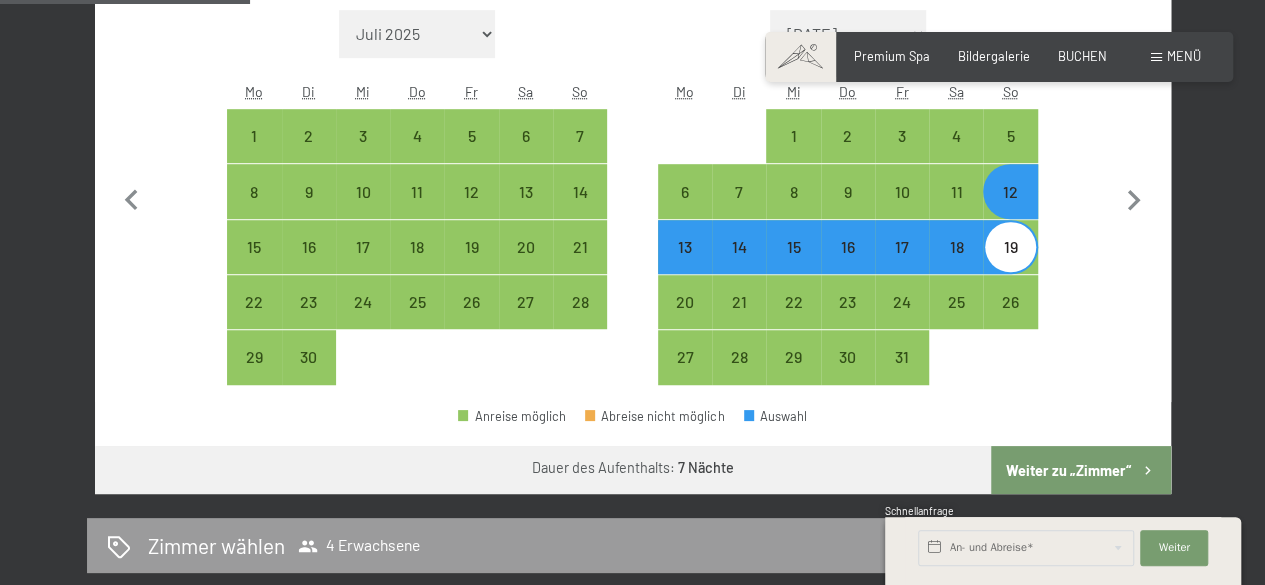 click on "Weiter zu „Zimmer“" at bounding box center (1080, 470) 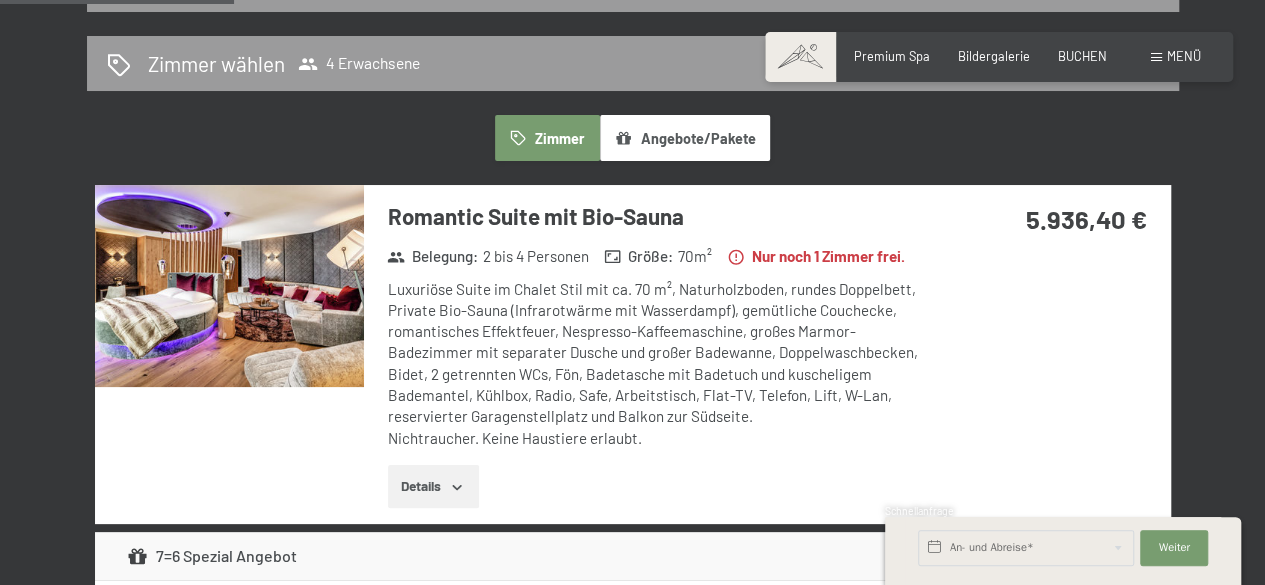 scroll, scrollTop: 424, scrollLeft: 0, axis: vertical 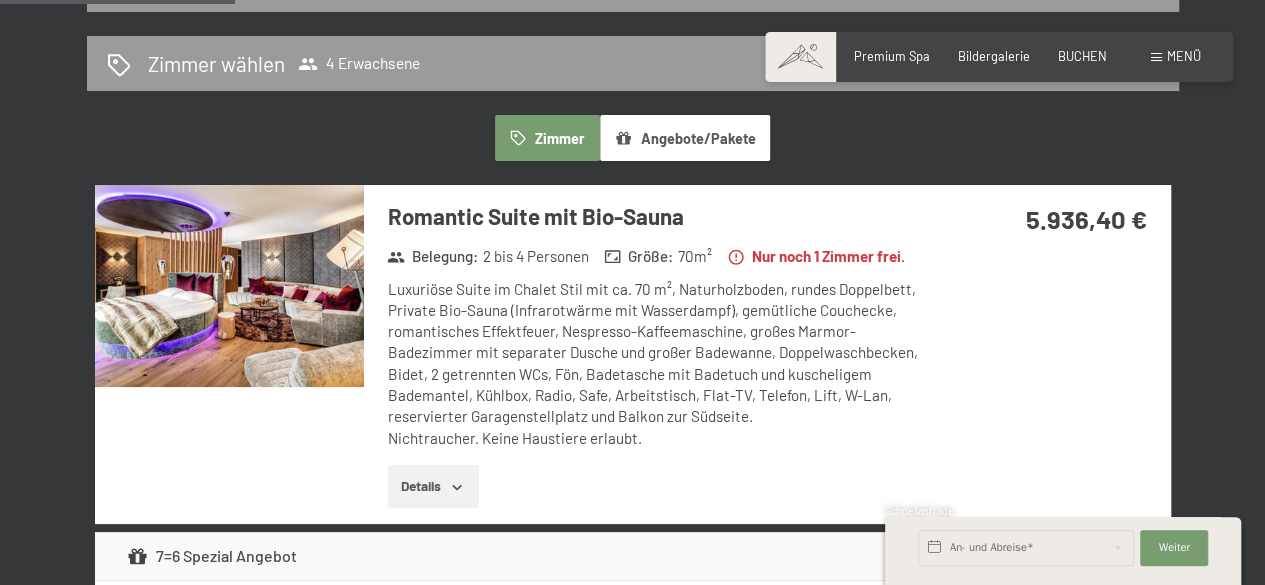 click on "Details" at bounding box center [433, 487] 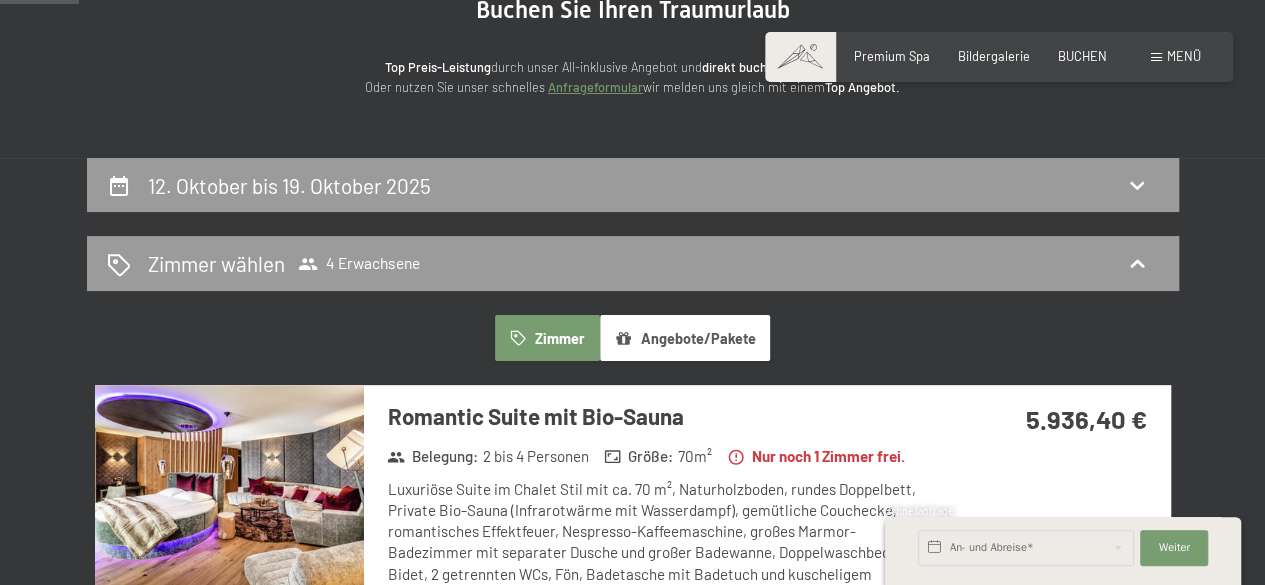 scroll, scrollTop: 0, scrollLeft: 0, axis: both 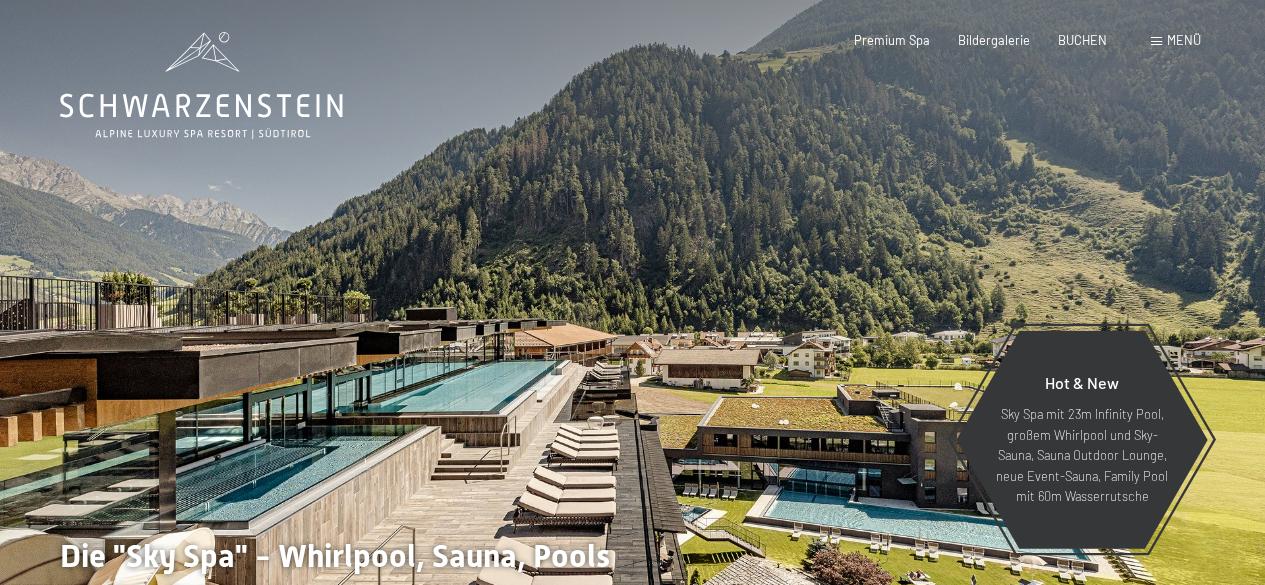 click on "Buchen           Anfragen                                     Premium Spa           Bildergalerie           BUCHEN           Menü                                                                    DE         IT         EN                Gutschein             Bildergalerie               Anfragen           Buchen                    DE         IT         EN                       Das Schwarzenstein           Neuheiten im Schwarzenstein         Ihre Gastgeber         Premium Spa         Gourmet         Aktiv         Wochenprogramm         Bilder             Family         GoGreen         Belvita         Bildergalerie                     Wohnen & Preise           Inklusivleistungen         Zimmer & Preise         Liste             Angebote         Liste             Familienpreise         Spa Anwendungen         Treuebonus         Anfrage         Buchung         AGBs - Info         Gutschein         Geschenksidee         App. Luxegg                     Umgebung" at bounding box center [999, 41] 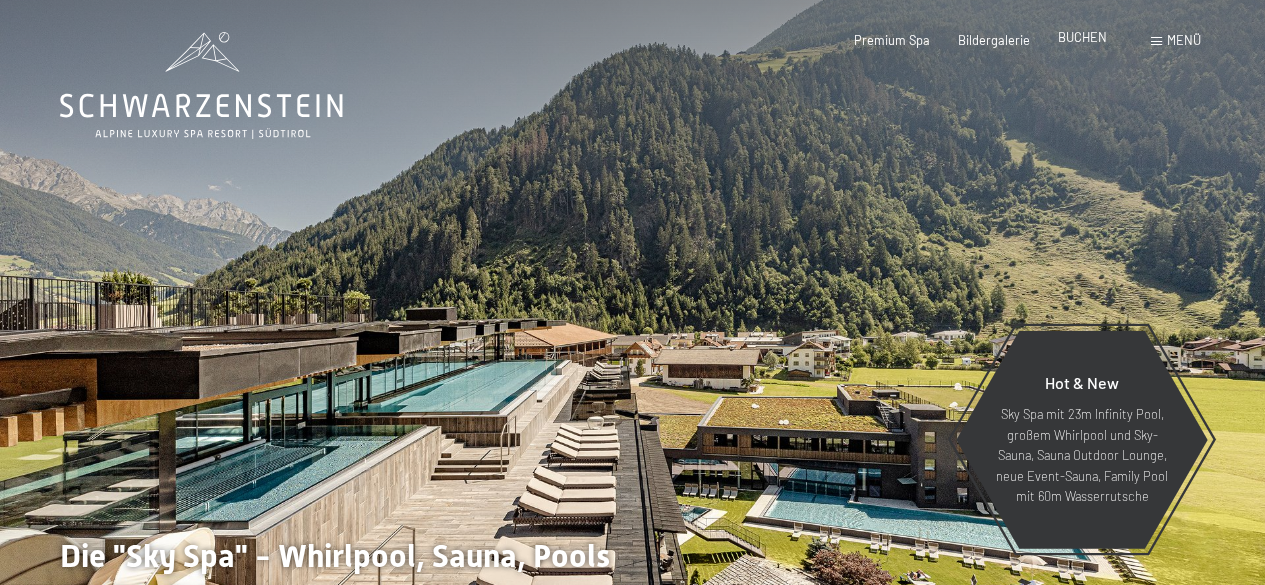 click on "BUCHEN" at bounding box center [1082, 37] 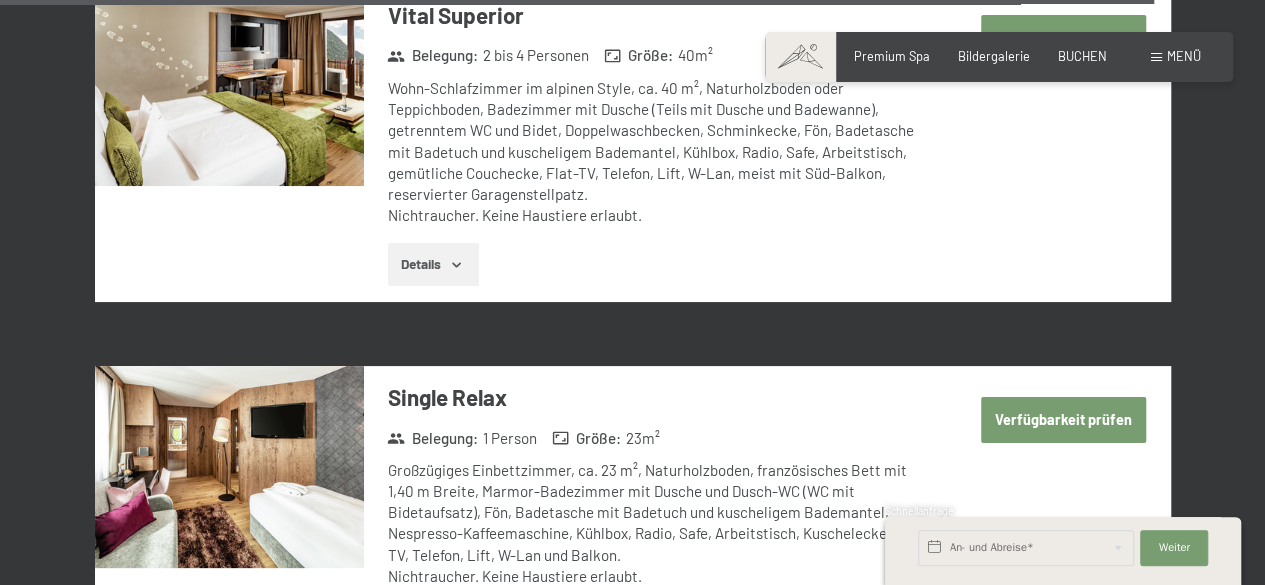 scroll, scrollTop: 4489, scrollLeft: 0, axis: vertical 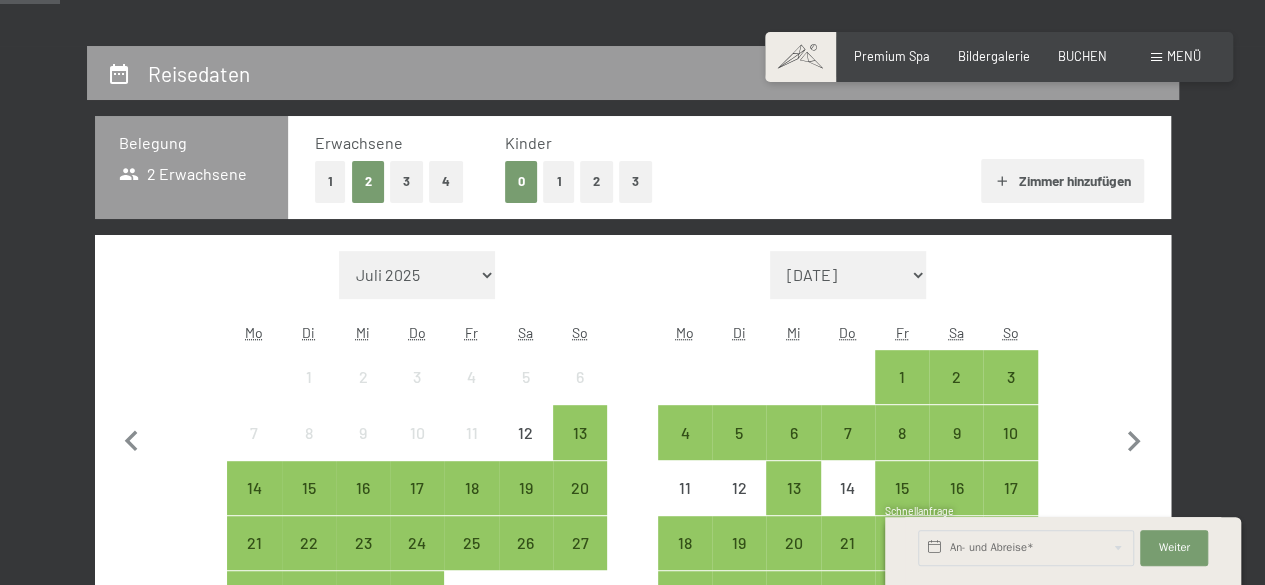 click on "Erwachsene 1 2 3 4 Kinder 0 1 2 3   [PERSON_NAME] hinzufügen" at bounding box center [729, 167] 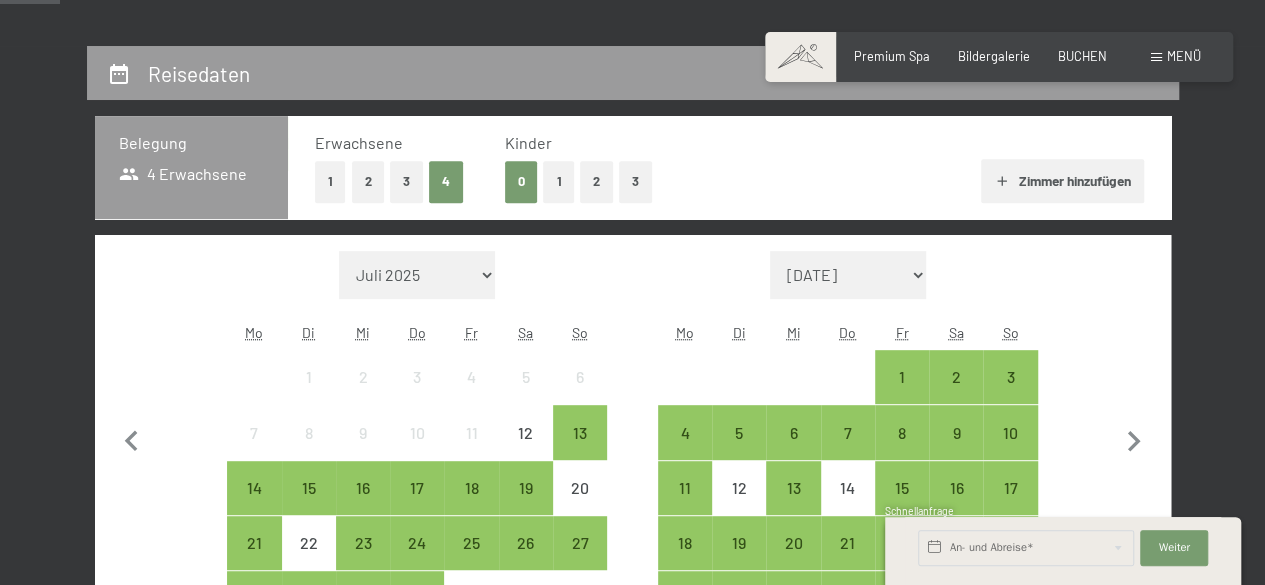 click on "Zimmer hinzufügen" at bounding box center [1062, 181] 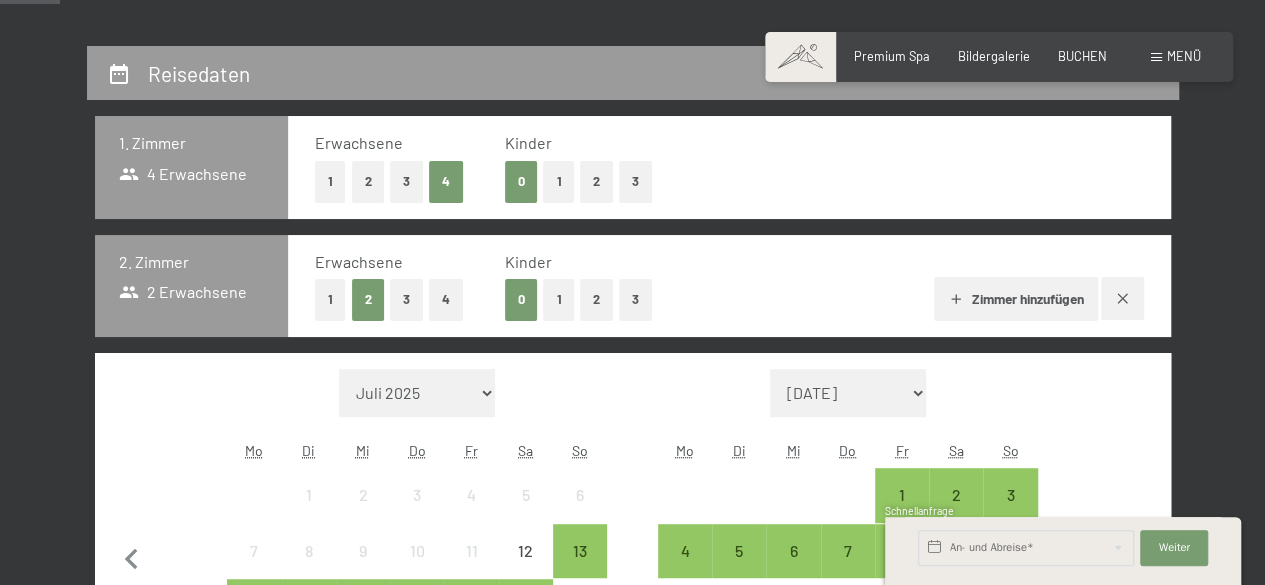click on "2" at bounding box center (368, 181) 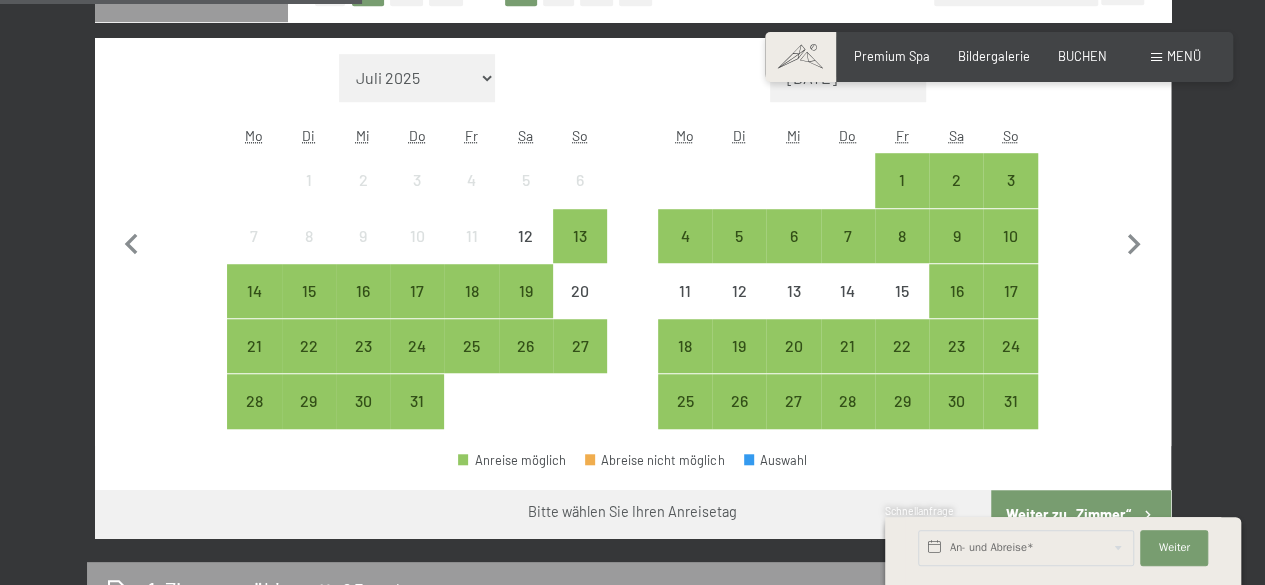 scroll, scrollTop: 652, scrollLeft: 0, axis: vertical 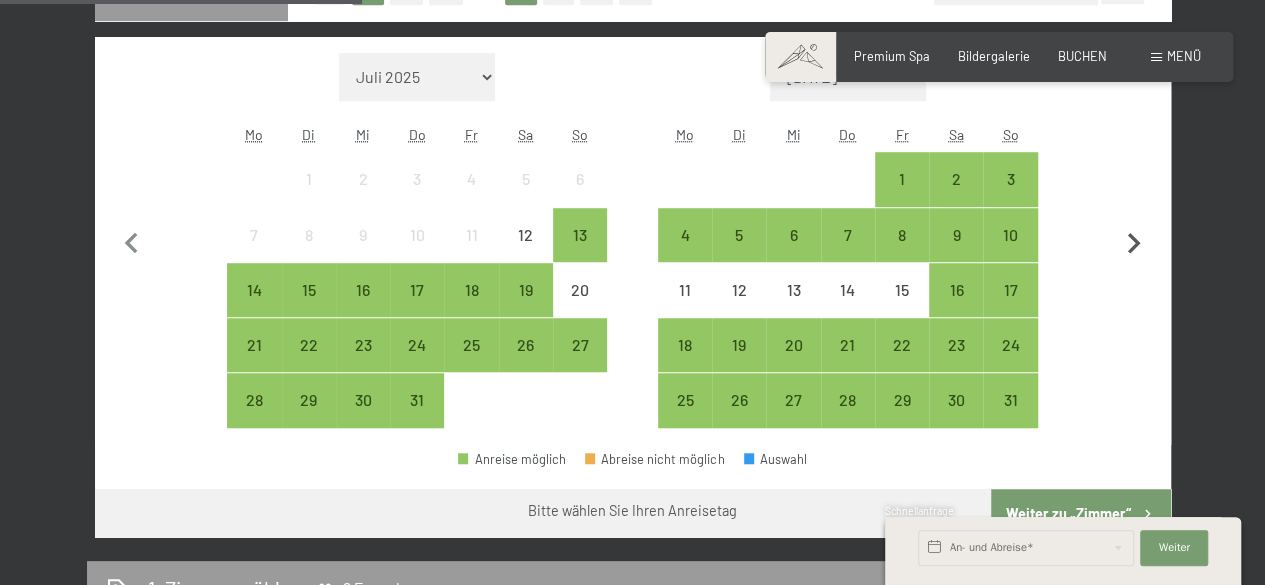 click 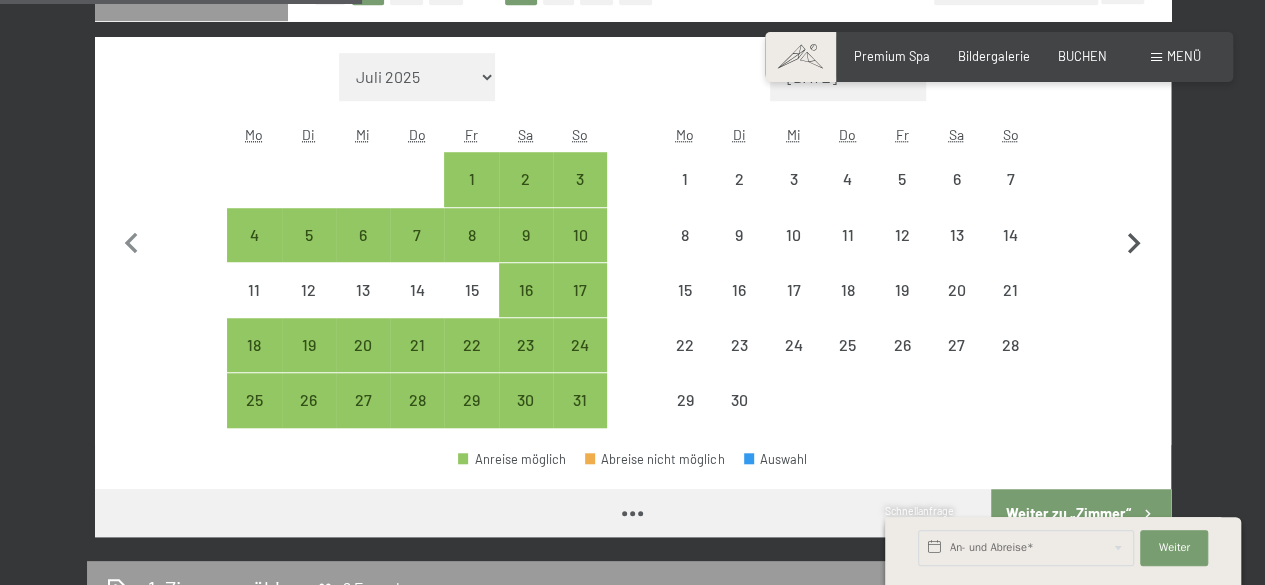 select on "[DATE]" 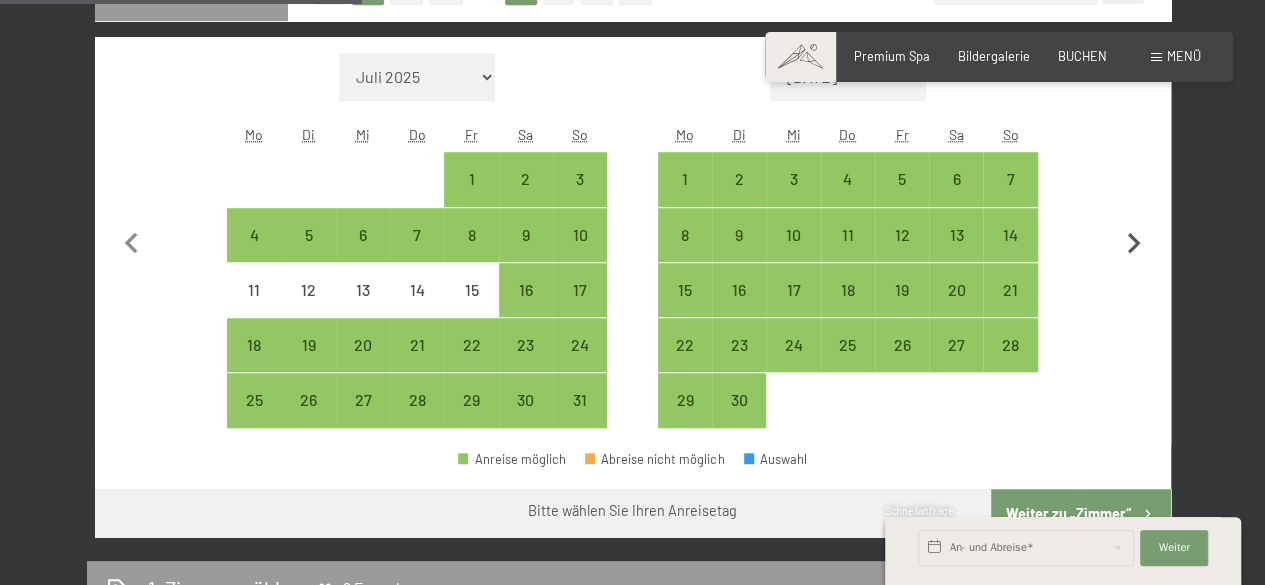click 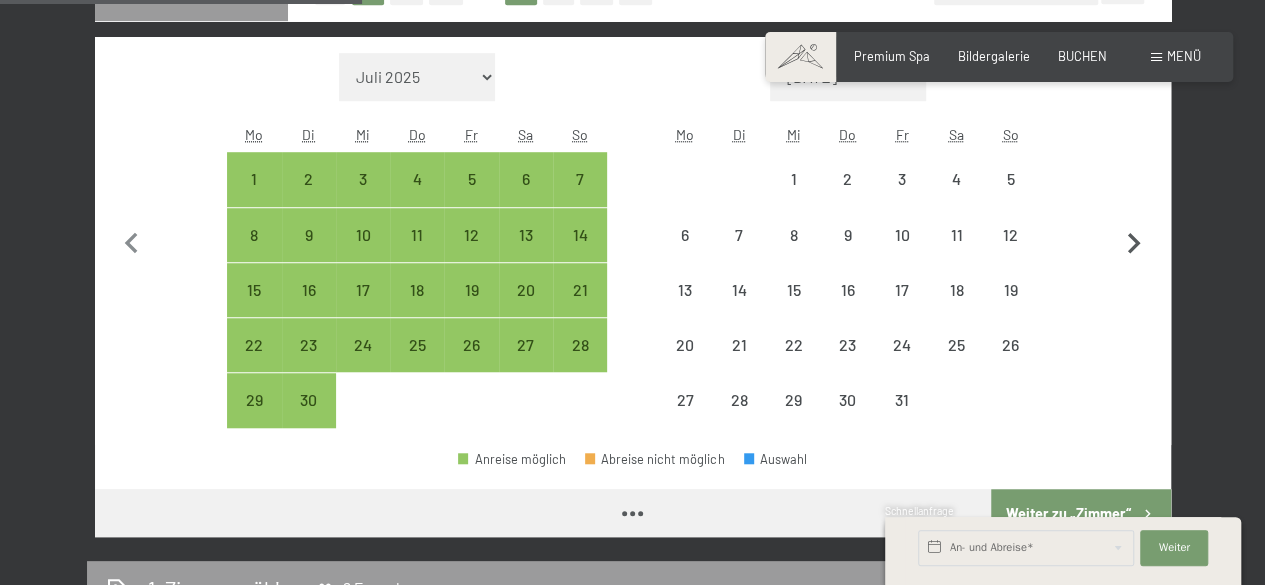 select on "[DATE]" 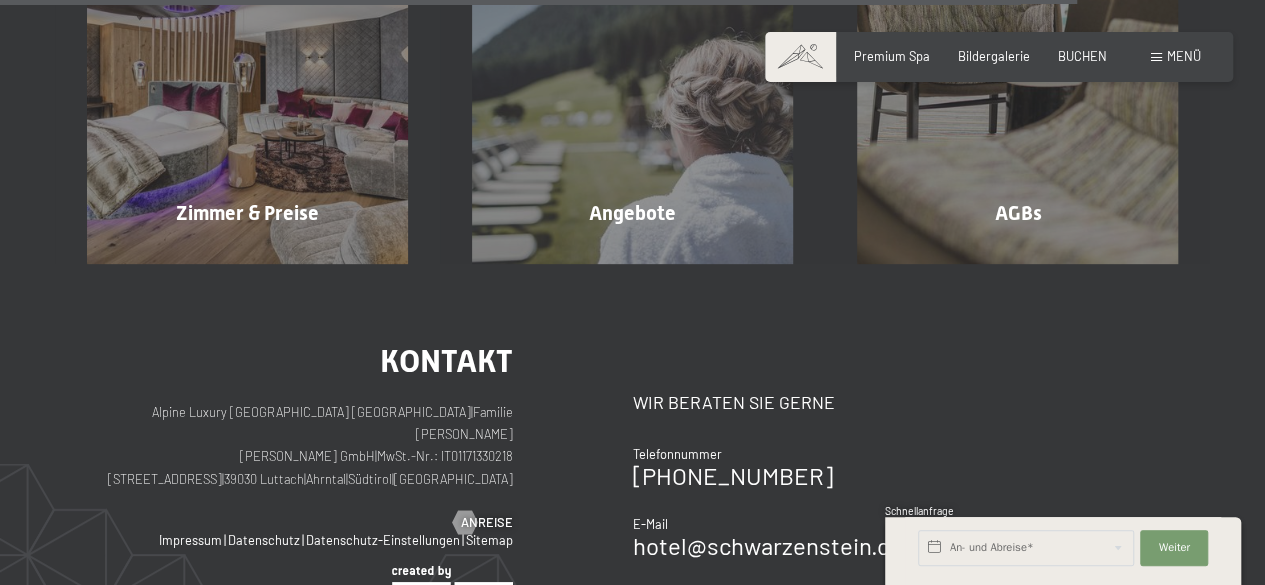 scroll, scrollTop: 1728, scrollLeft: 0, axis: vertical 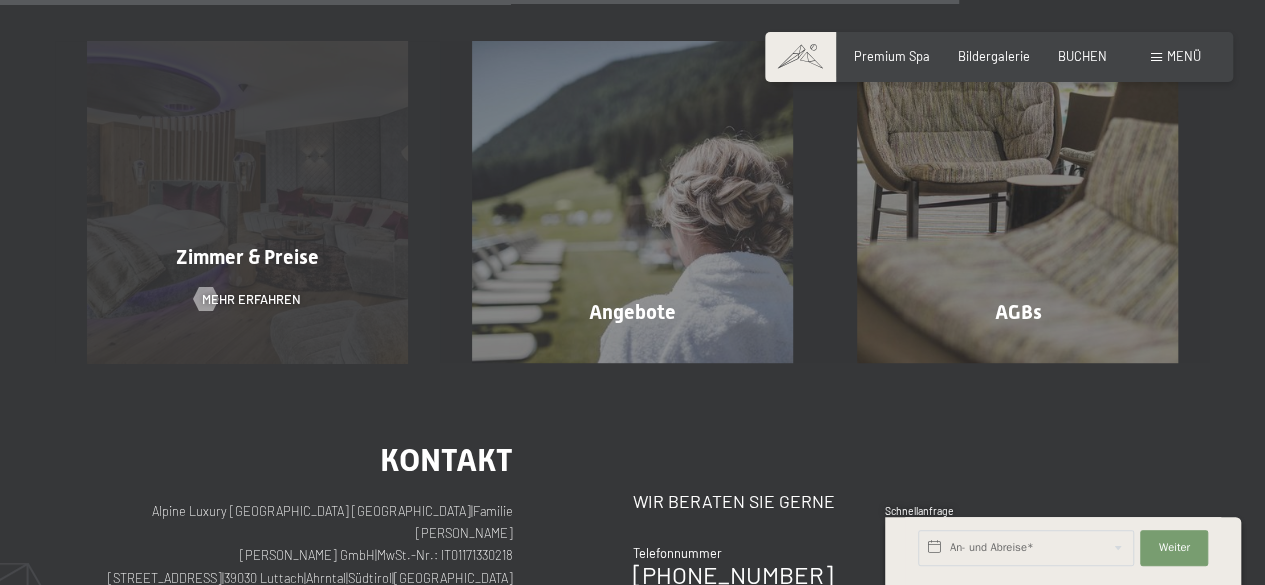 click on "Zimmer & Preise           Mehr erfahren" at bounding box center [247, 201] 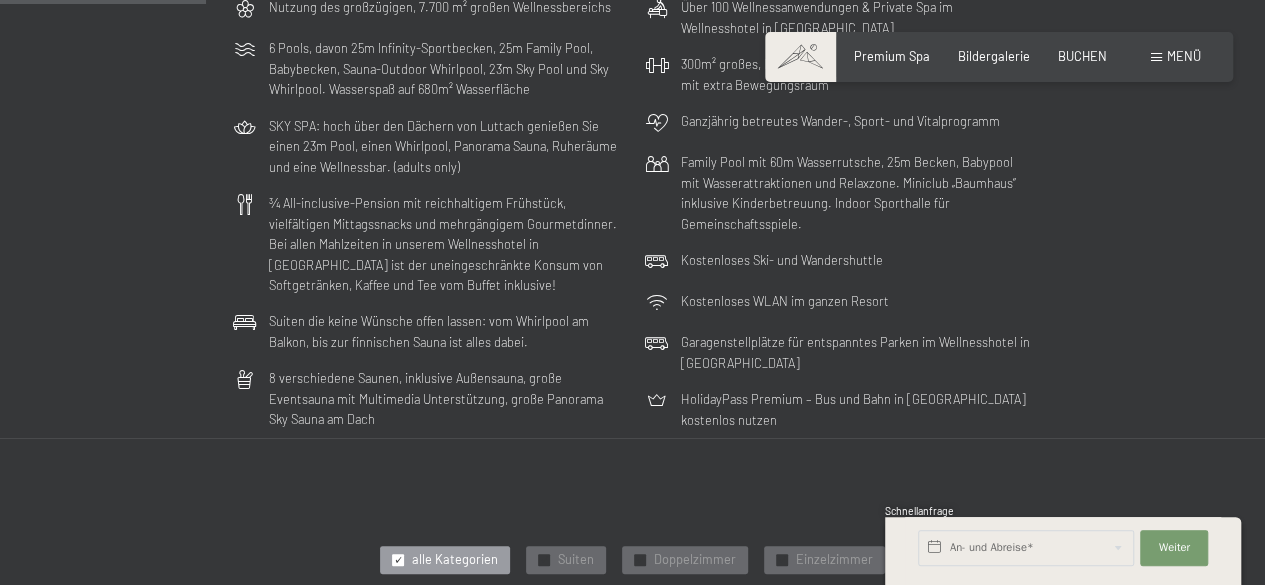 scroll, scrollTop: 836, scrollLeft: 0, axis: vertical 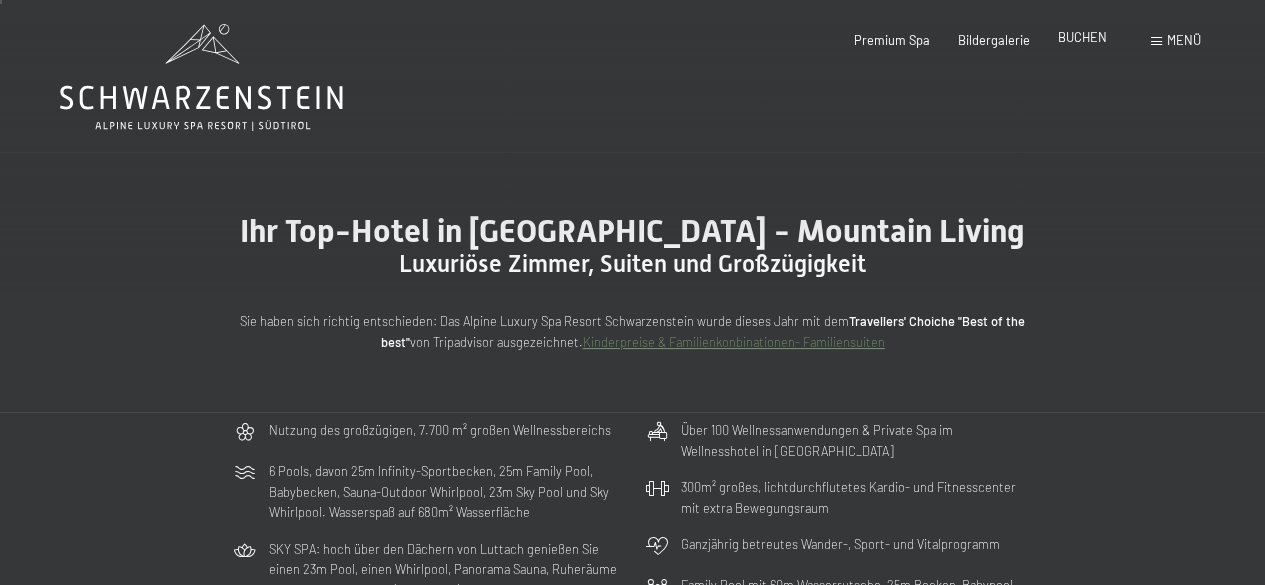 click on "BUCHEN" at bounding box center (1082, 37) 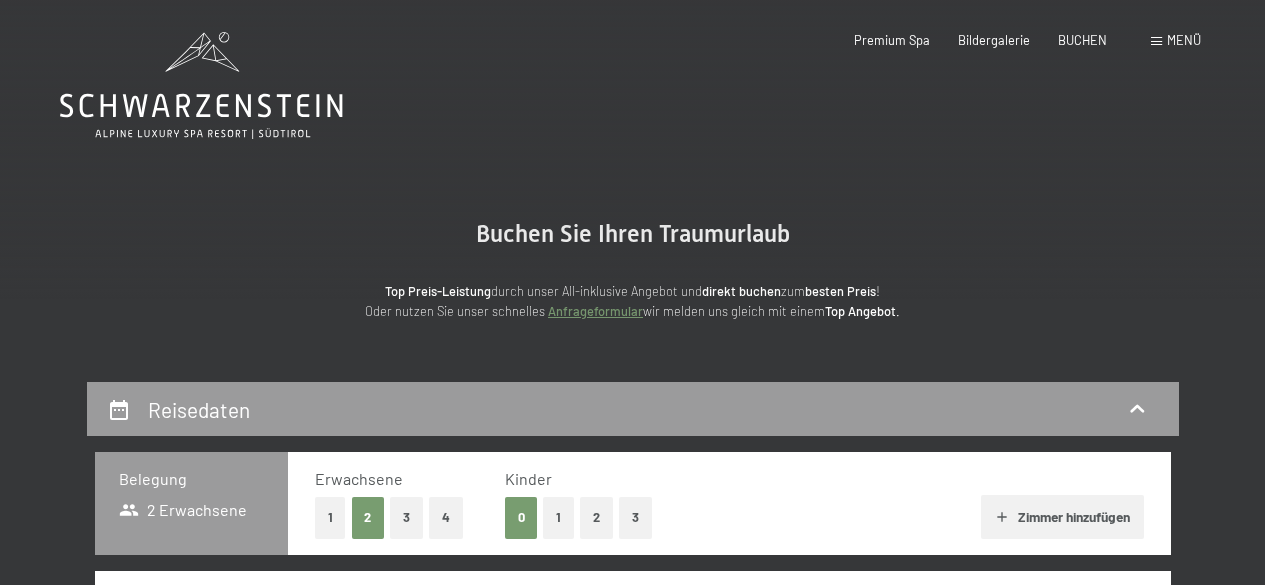 scroll, scrollTop: 0, scrollLeft: 0, axis: both 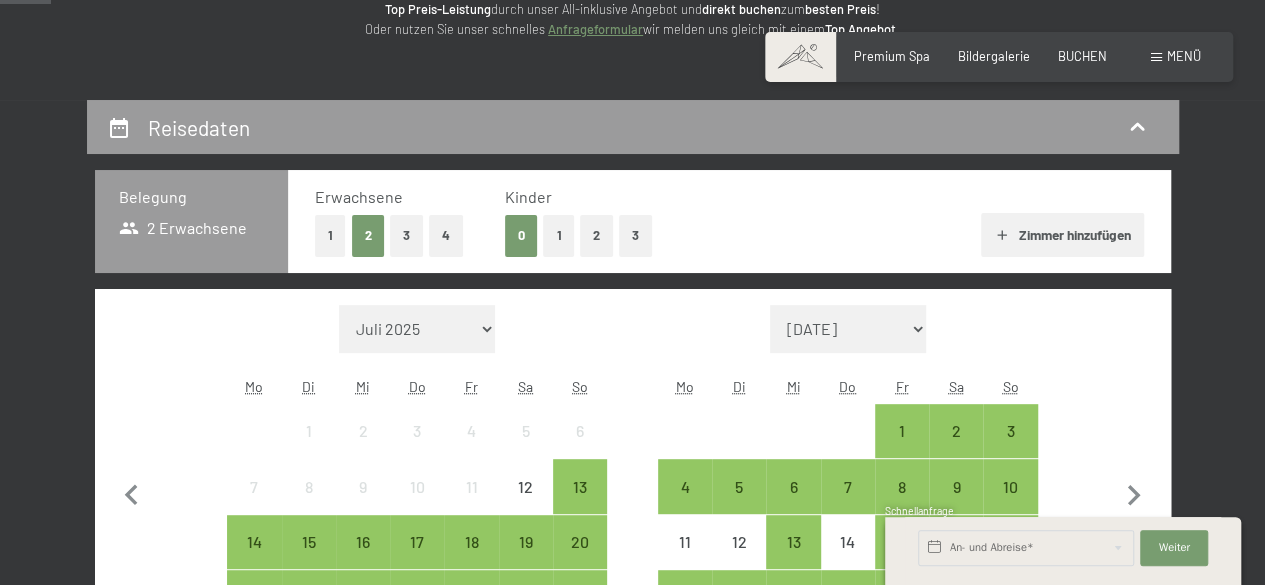 click on "Zimmer hinzufügen" at bounding box center (1062, 235) 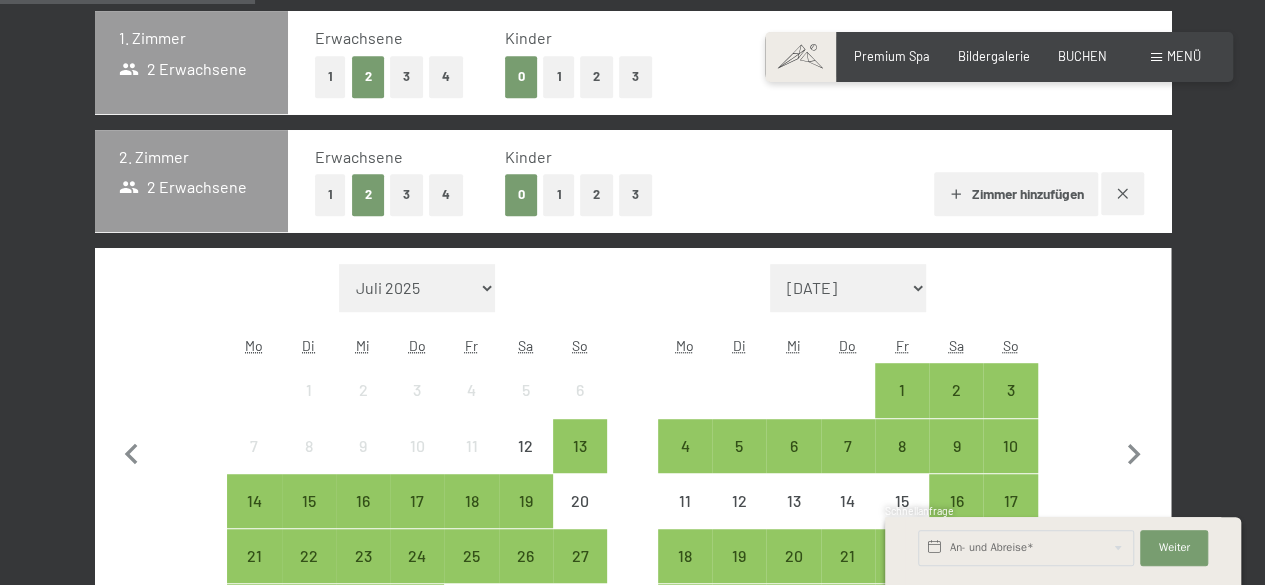 scroll, scrollTop: 442, scrollLeft: 0, axis: vertical 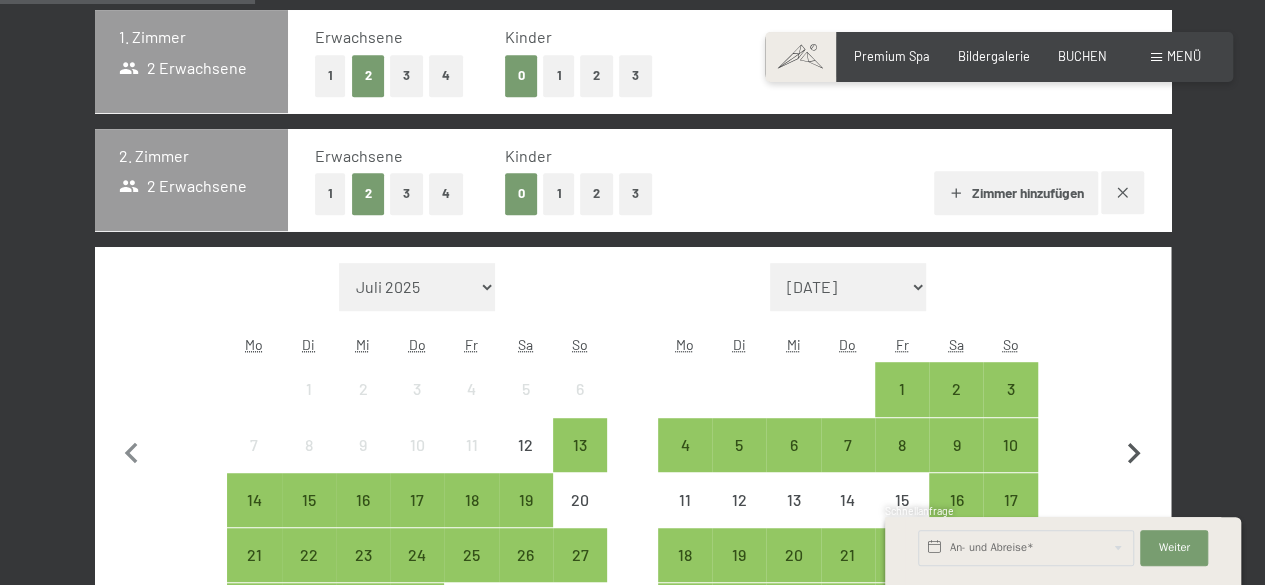 click 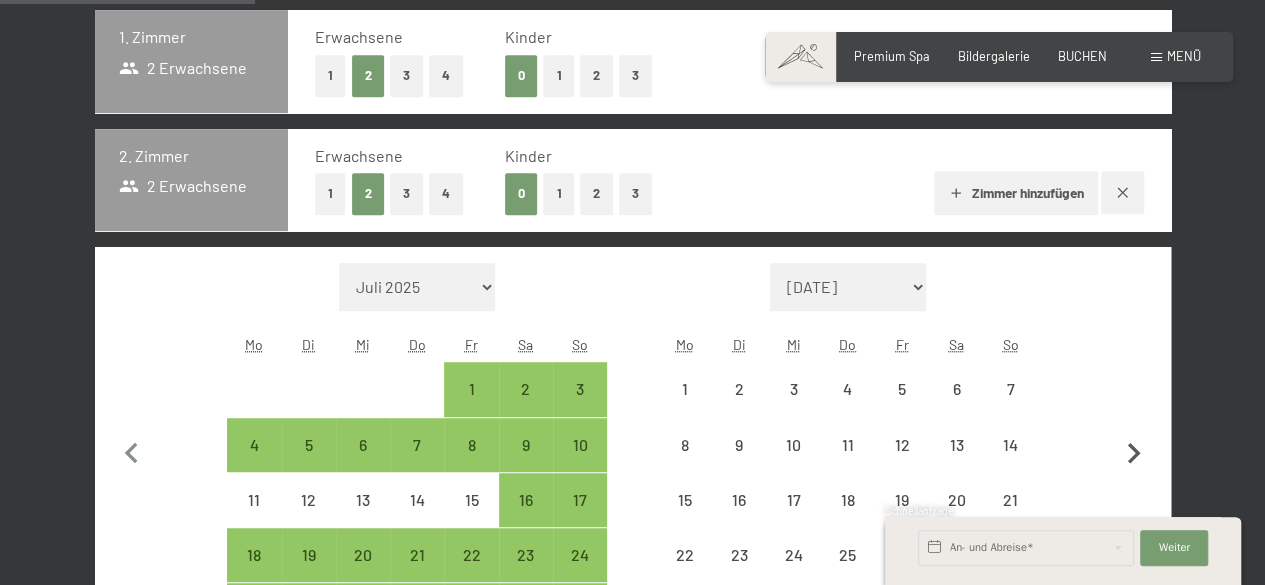 select on "[DATE]" 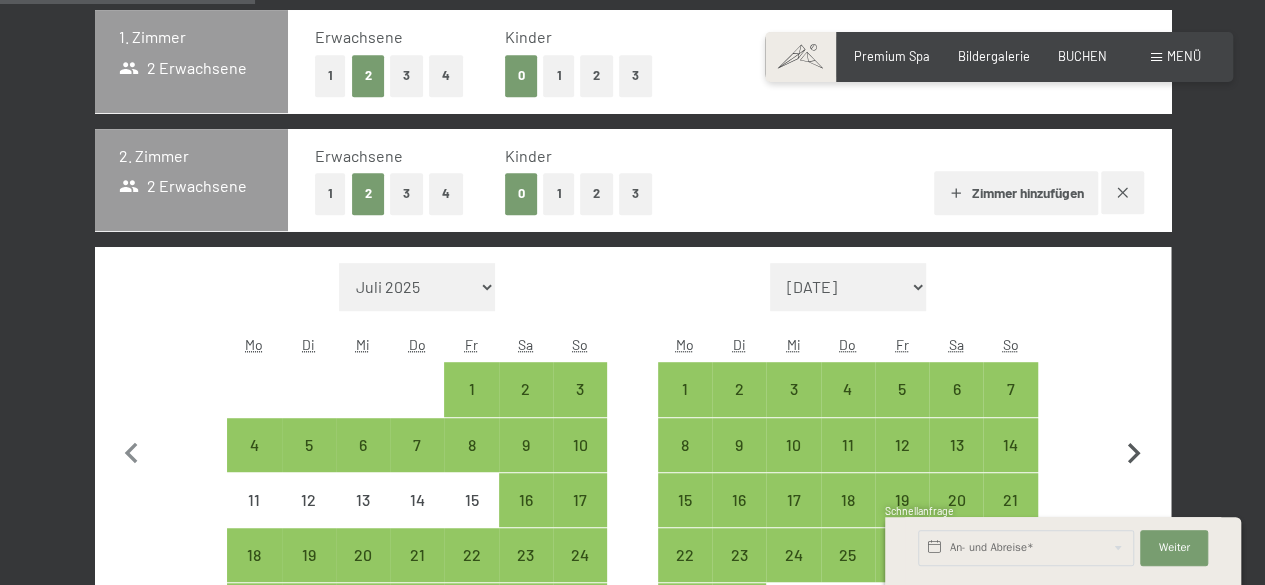 click 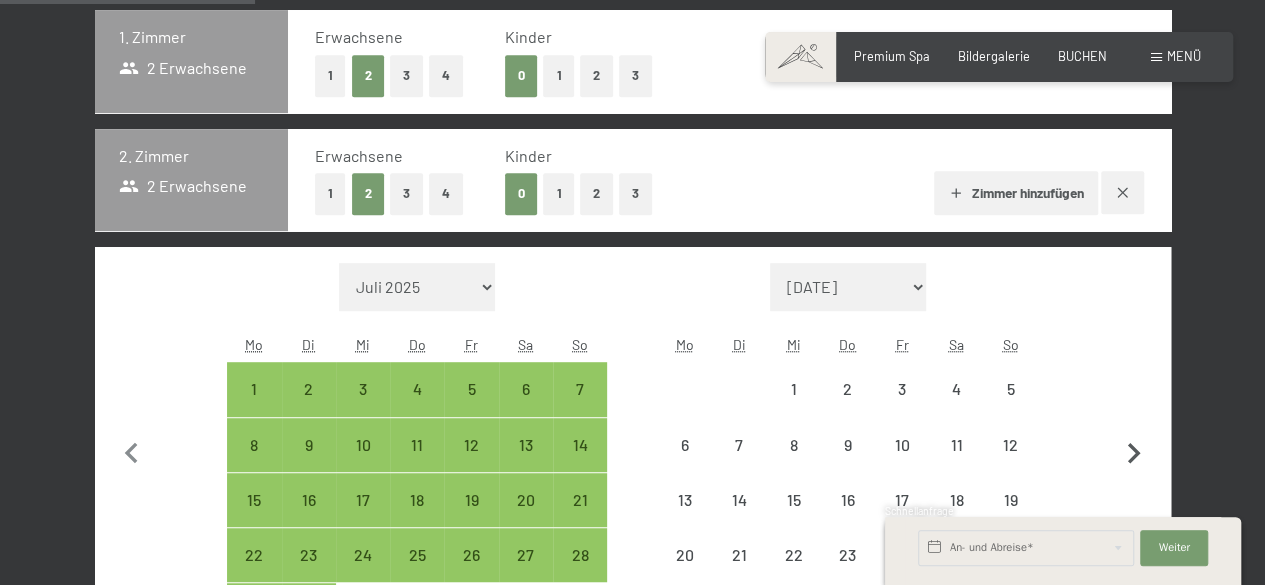 select on "[DATE]" 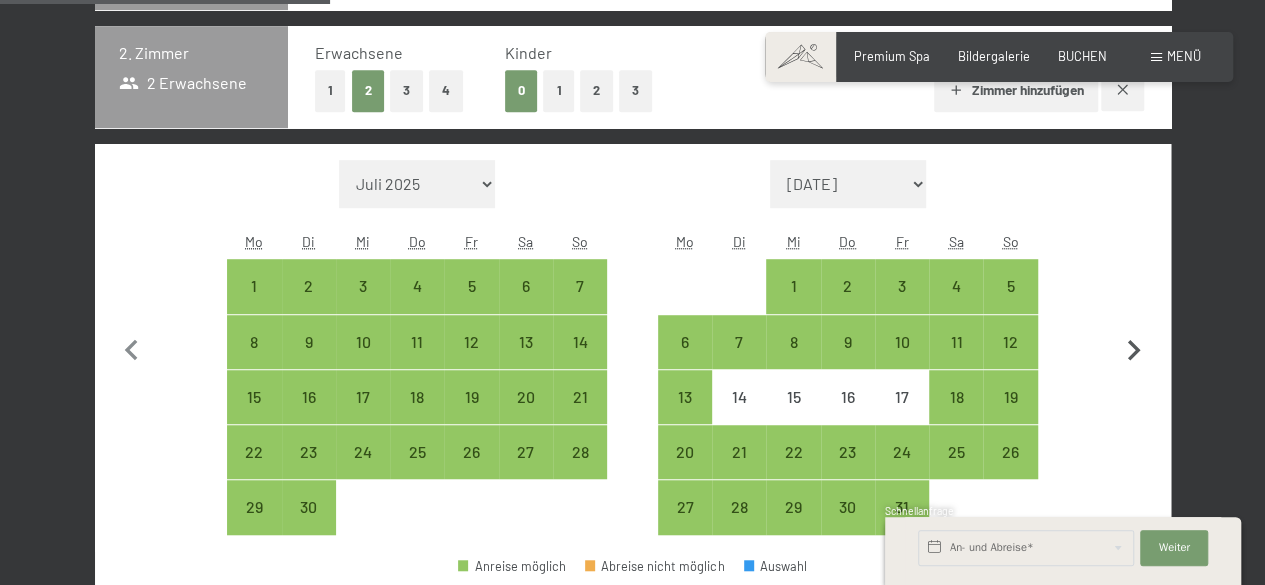 scroll, scrollTop: 547, scrollLeft: 0, axis: vertical 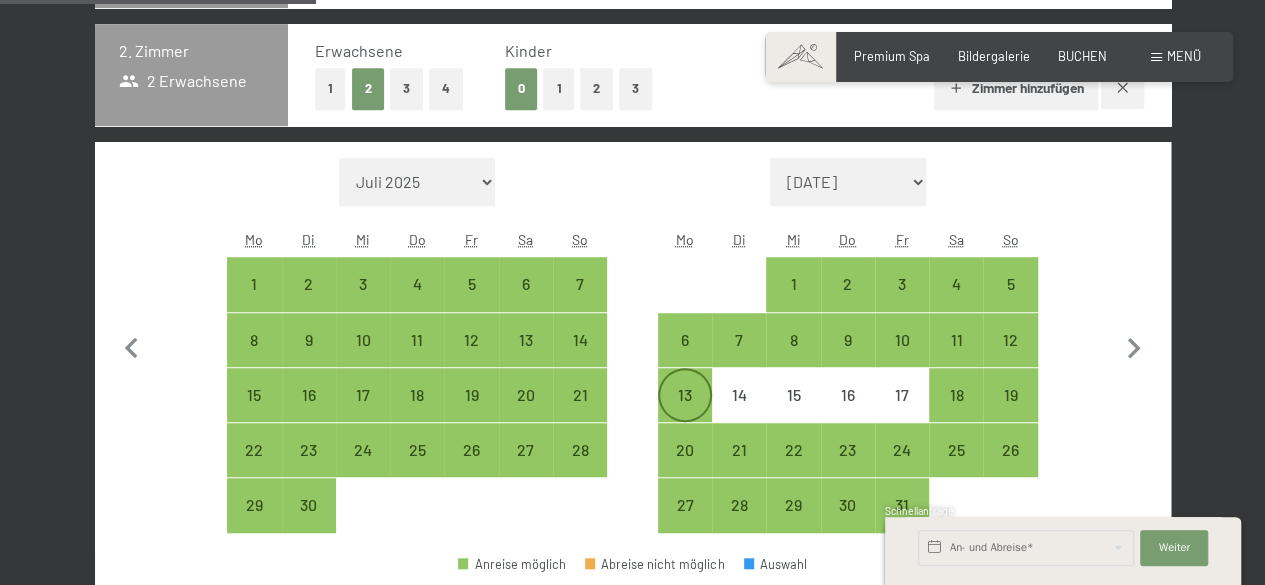 click on "13" at bounding box center (685, 395) 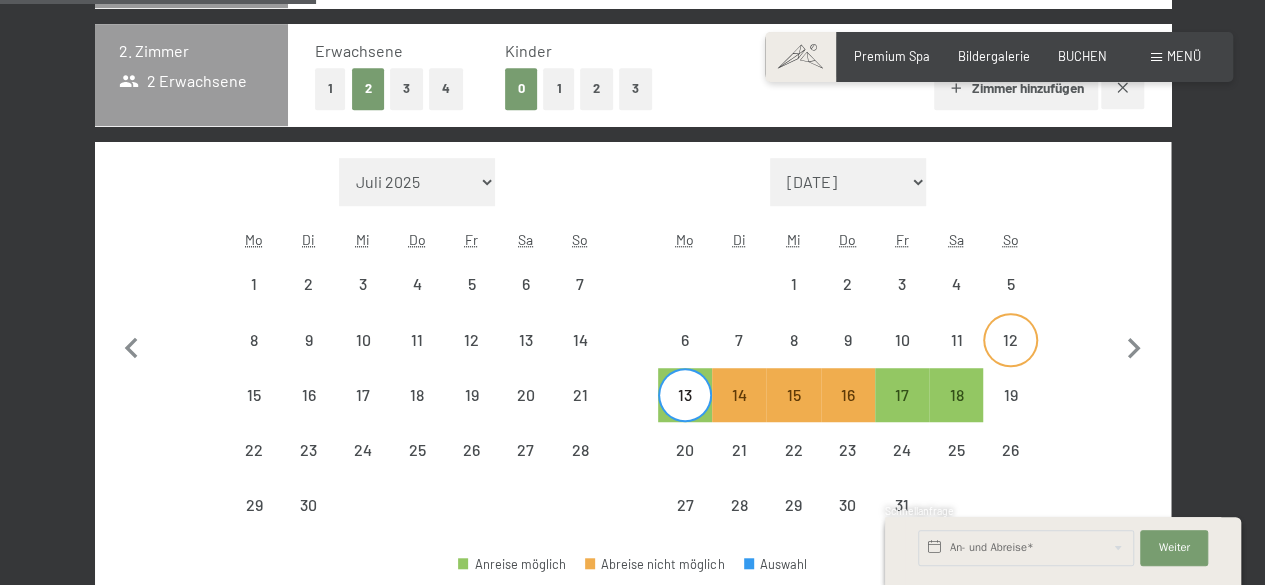 click on "12" at bounding box center [1010, 357] 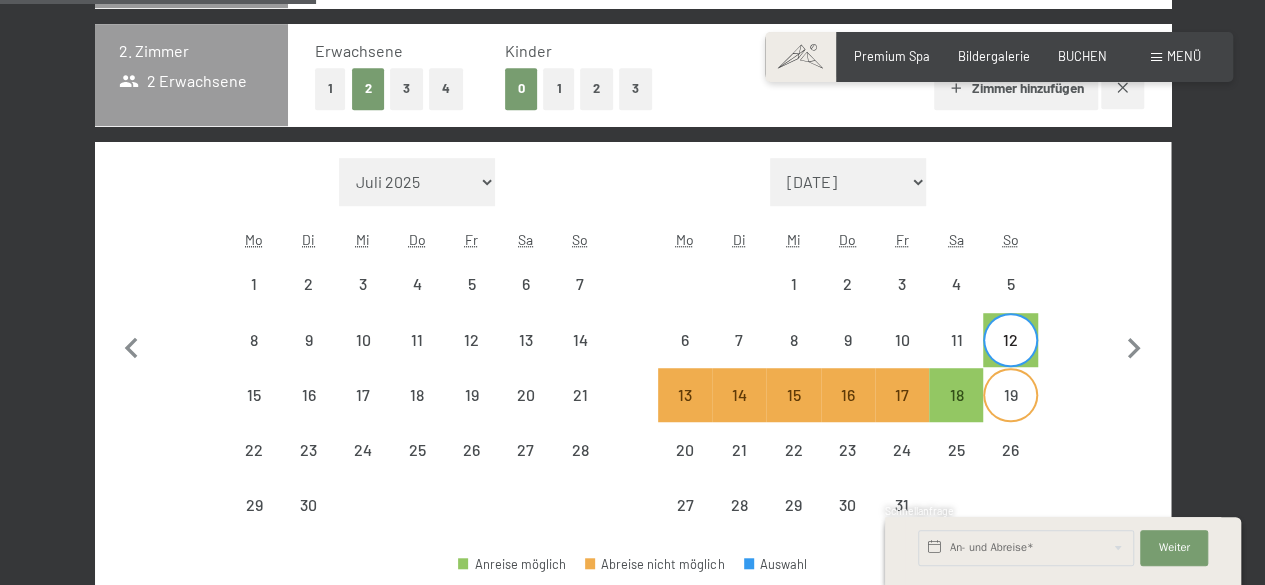 click on "19" at bounding box center [1010, 412] 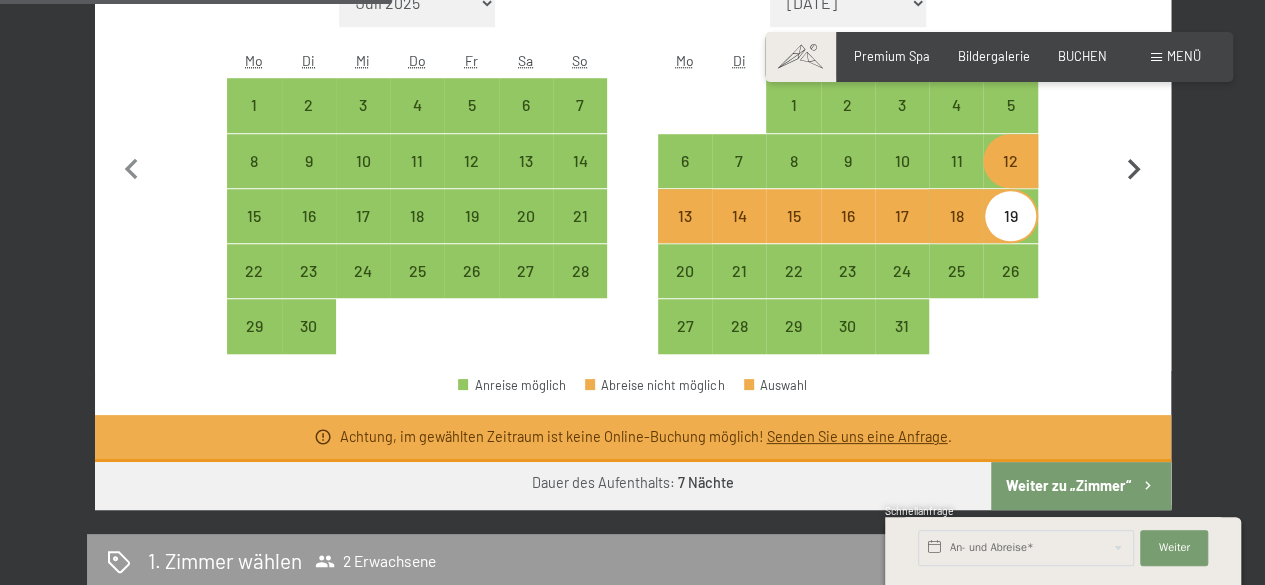 scroll, scrollTop: 728, scrollLeft: 0, axis: vertical 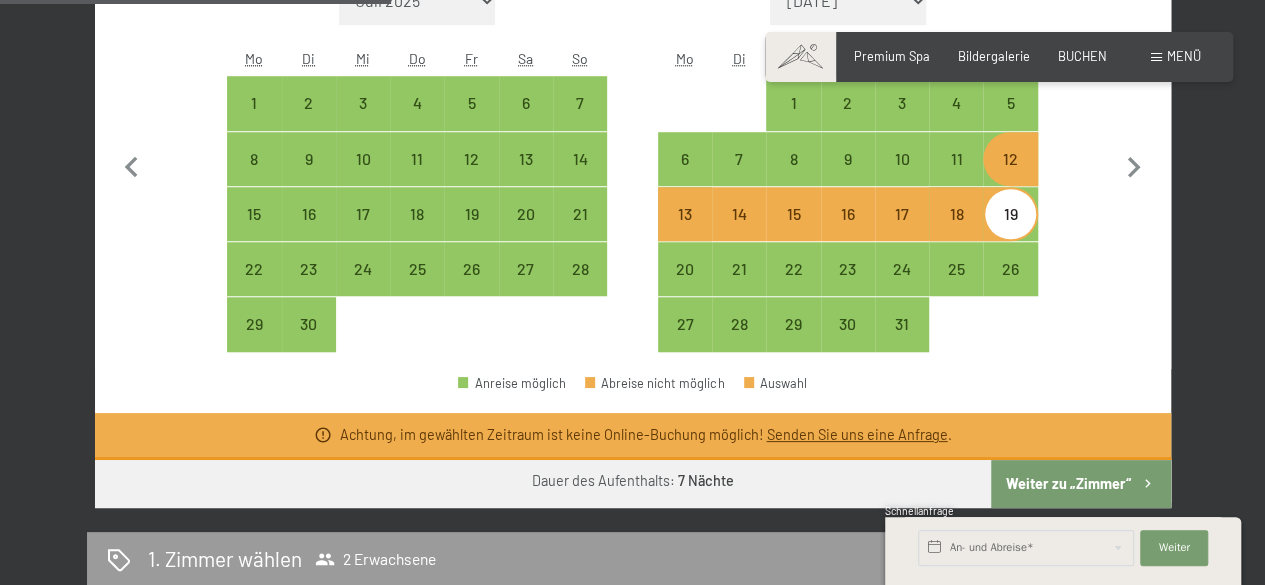 click on "Weiter zu „Zimmer“" at bounding box center (1080, 484) 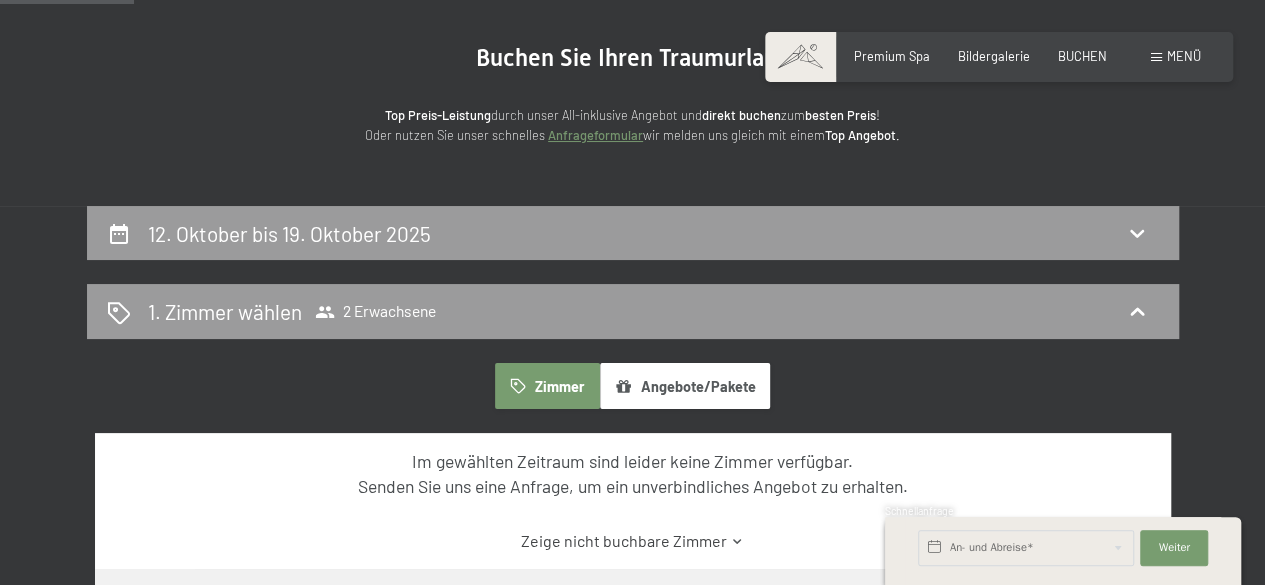 scroll, scrollTop: 164, scrollLeft: 0, axis: vertical 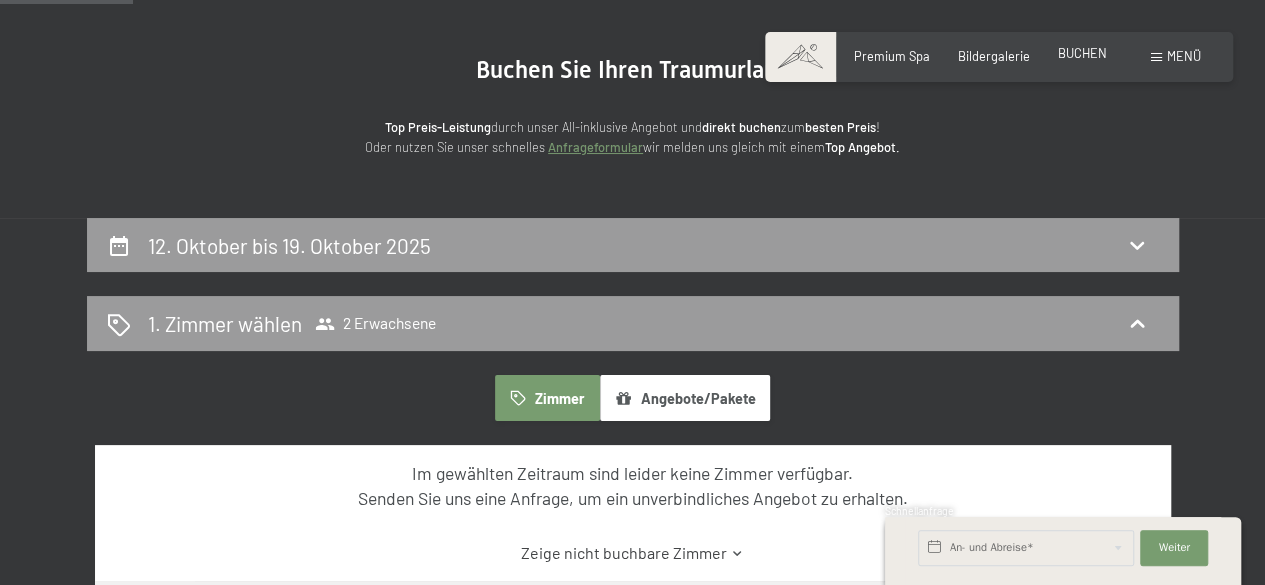 click on "BUCHEN" at bounding box center (1082, 53) 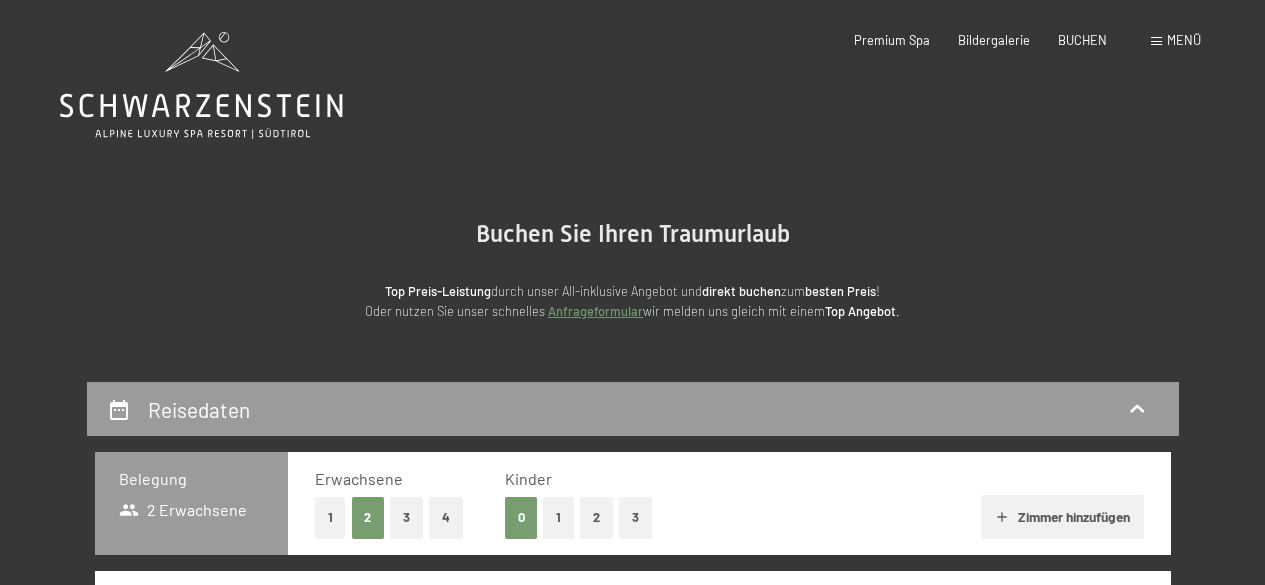 scroll, scrollTop: 0, scrollLeft: 0, axis: both 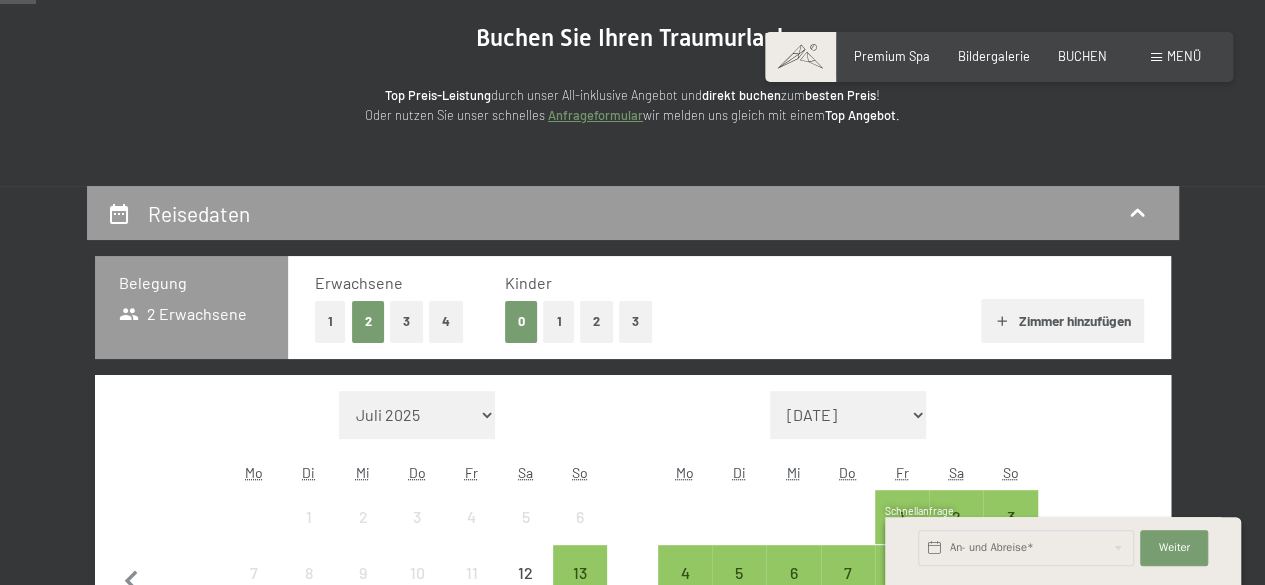 click on "4" at bounding box center [446, 321] 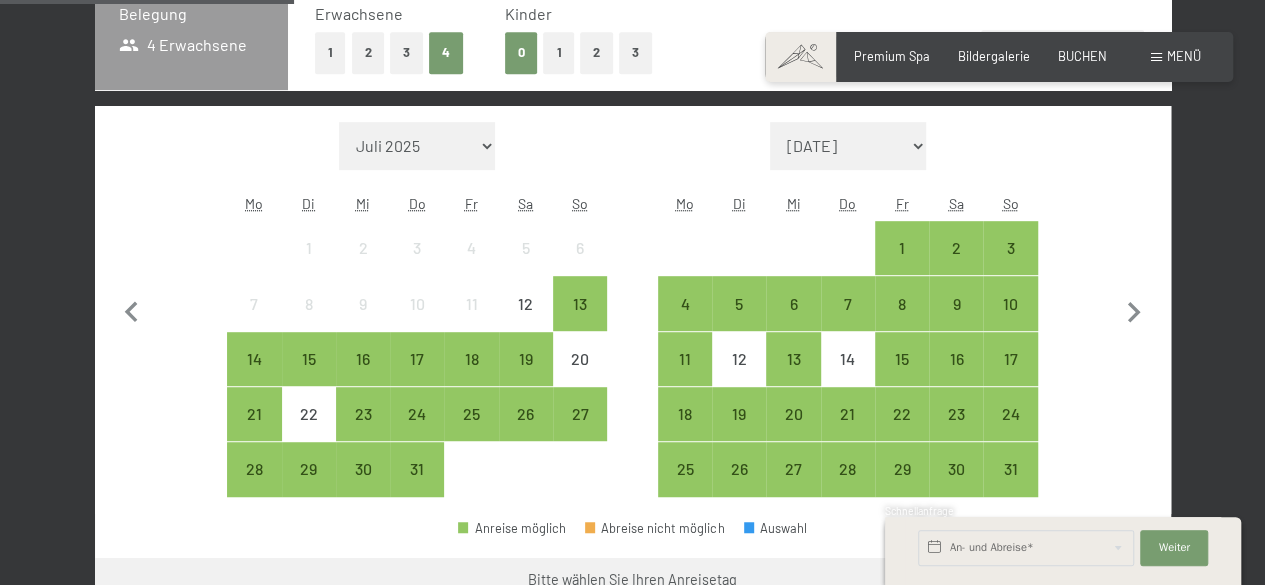 scroll, scrollTop: 464, scrollLeft: 0, axis: vertical 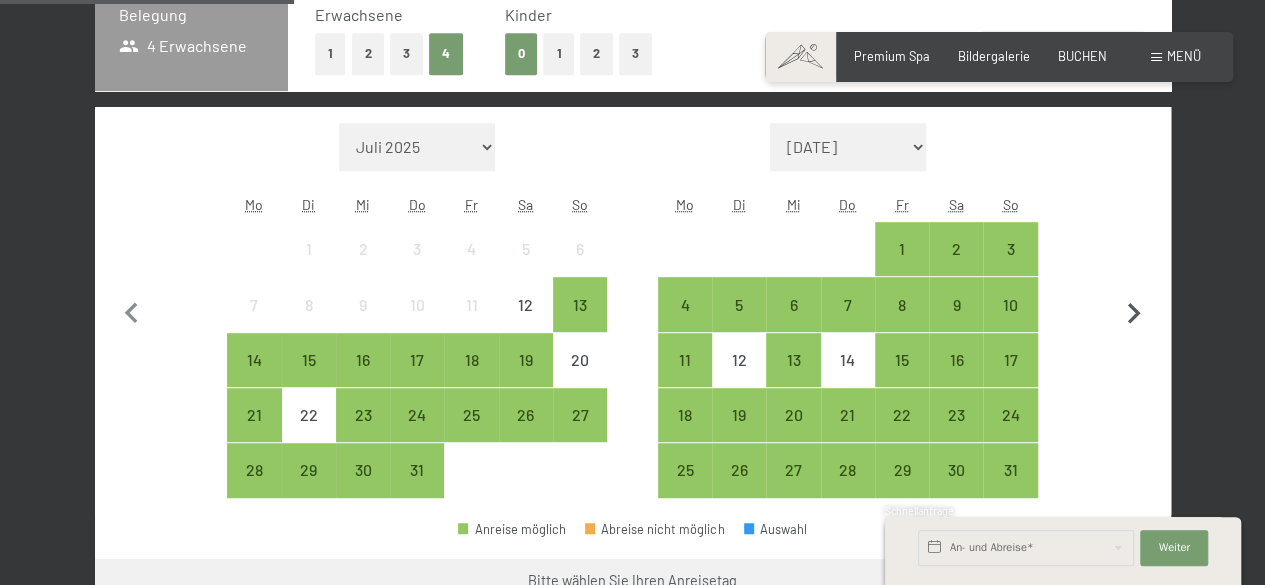 click 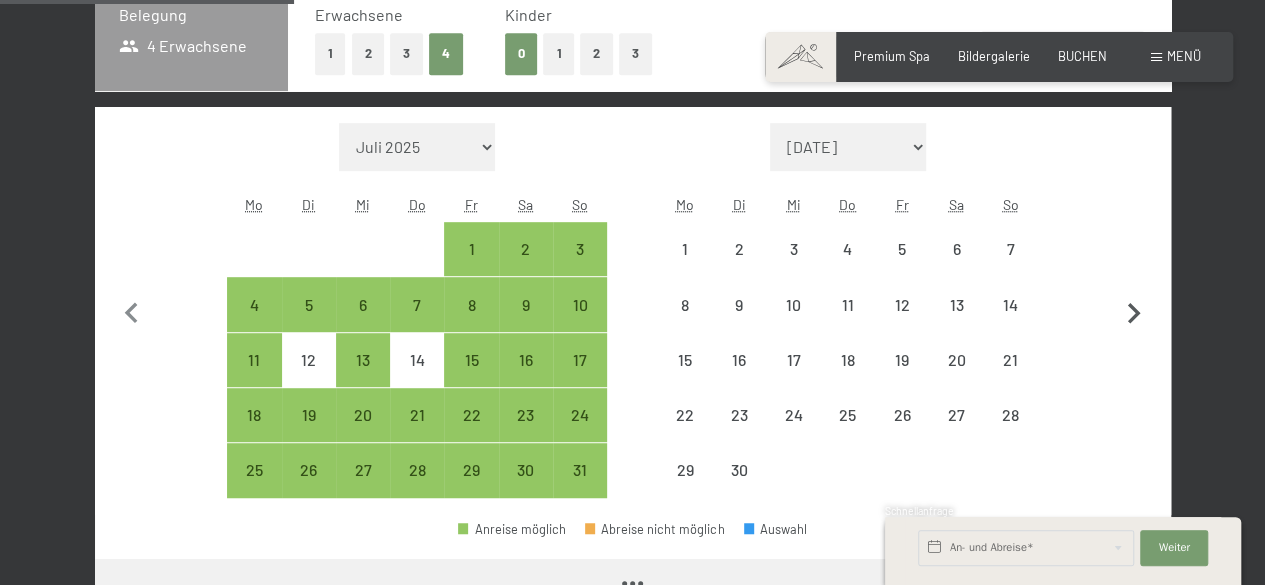click 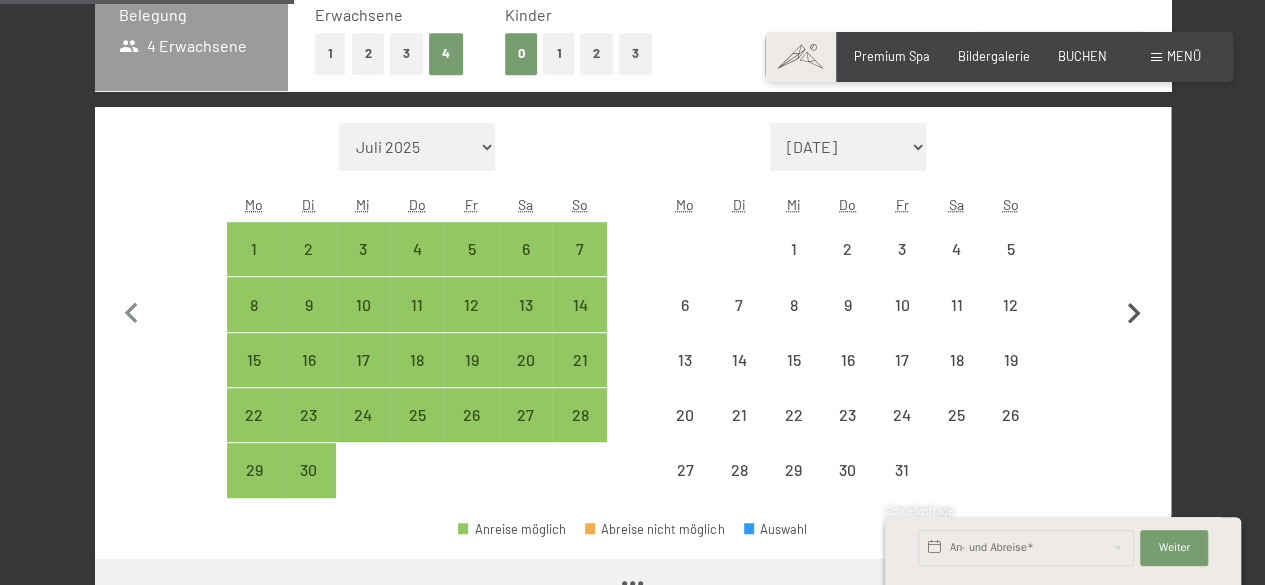 select on "[DATE]" 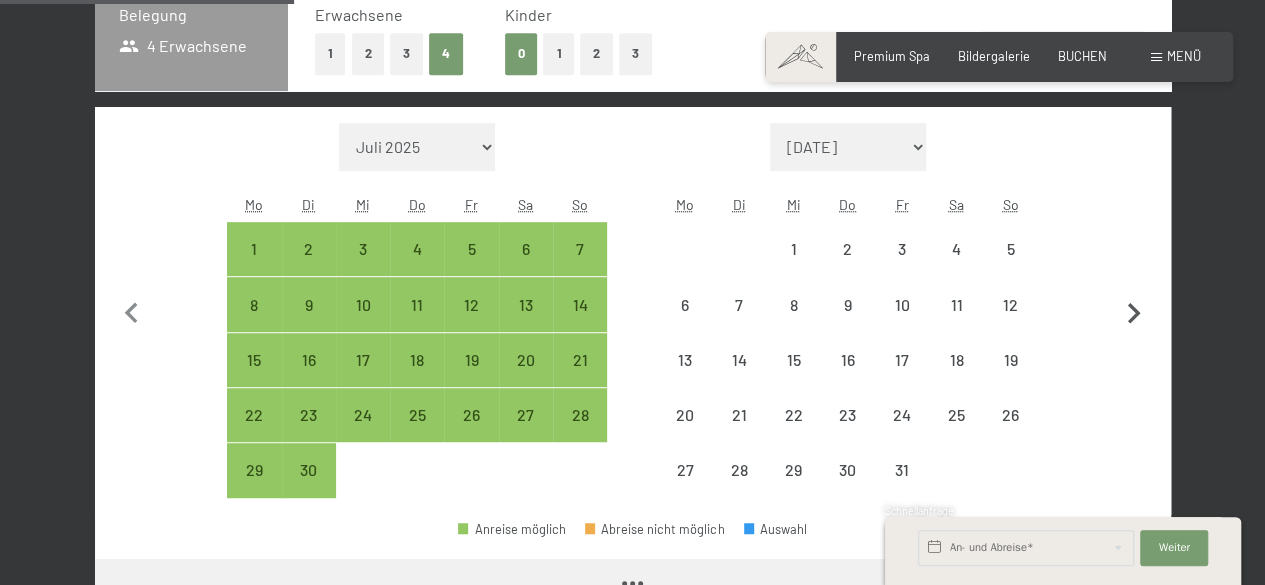 select on "[DATE]" 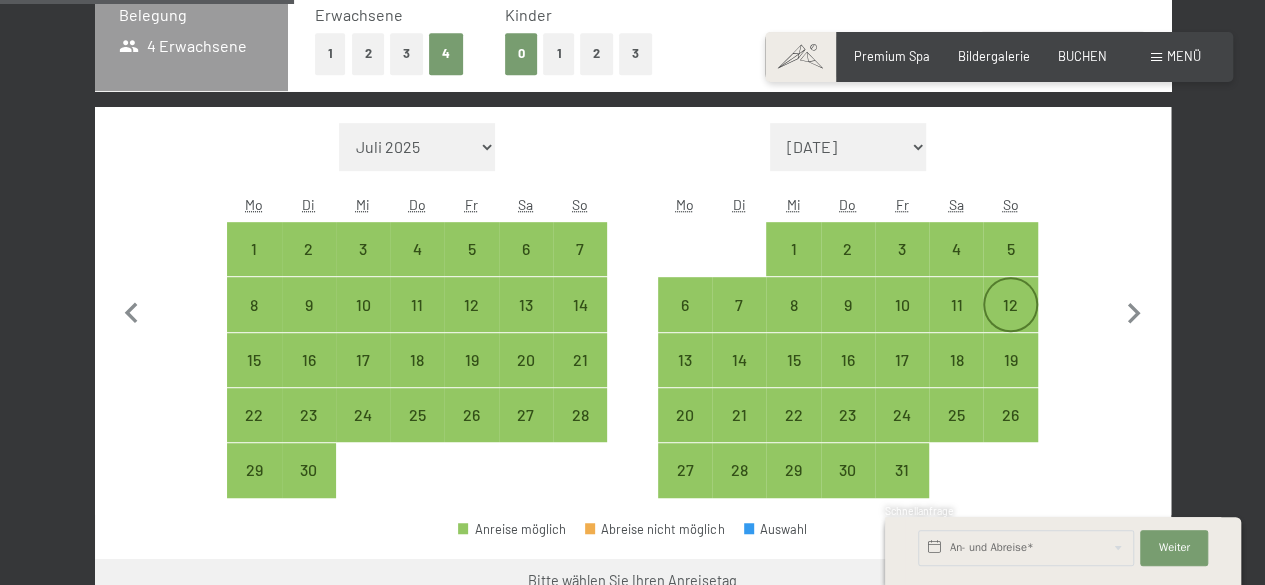 click on "12" at bounding box center (1010, 322) 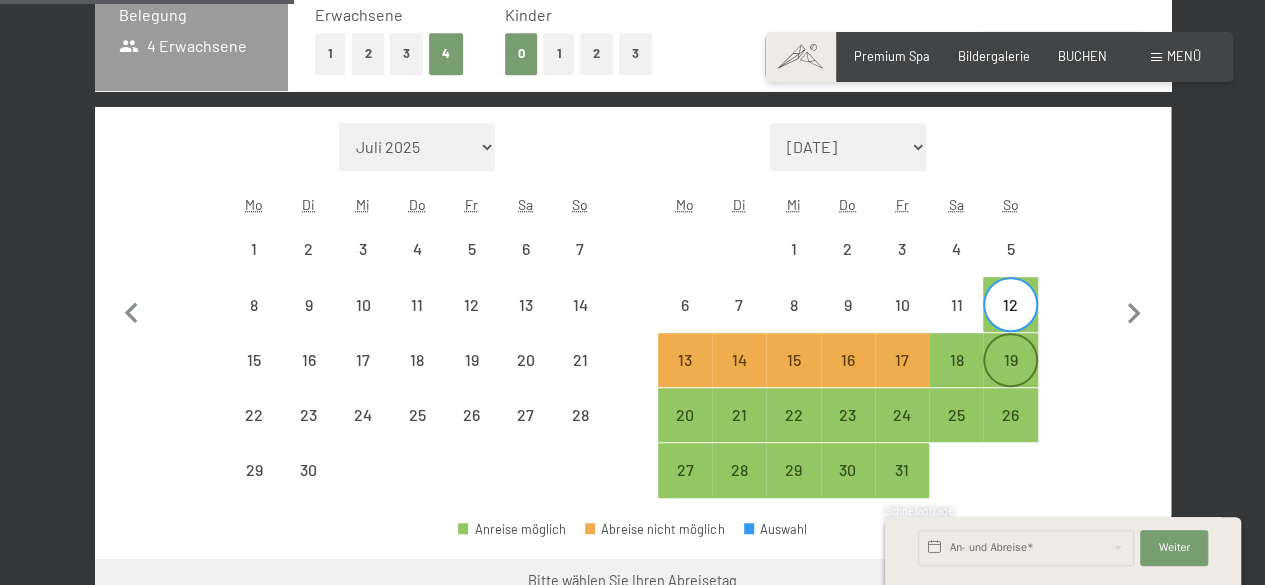 click on "19" at bounding box center (1010, 377) 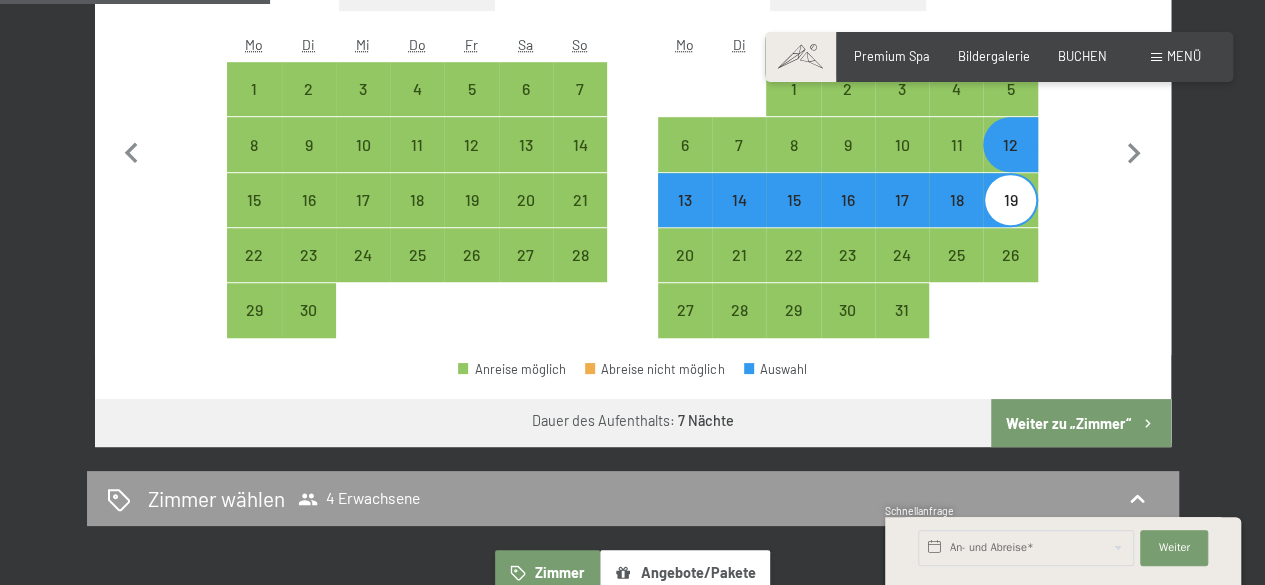click on "Weiter zu „Zimmer“" at bounding box center (1080, 423) 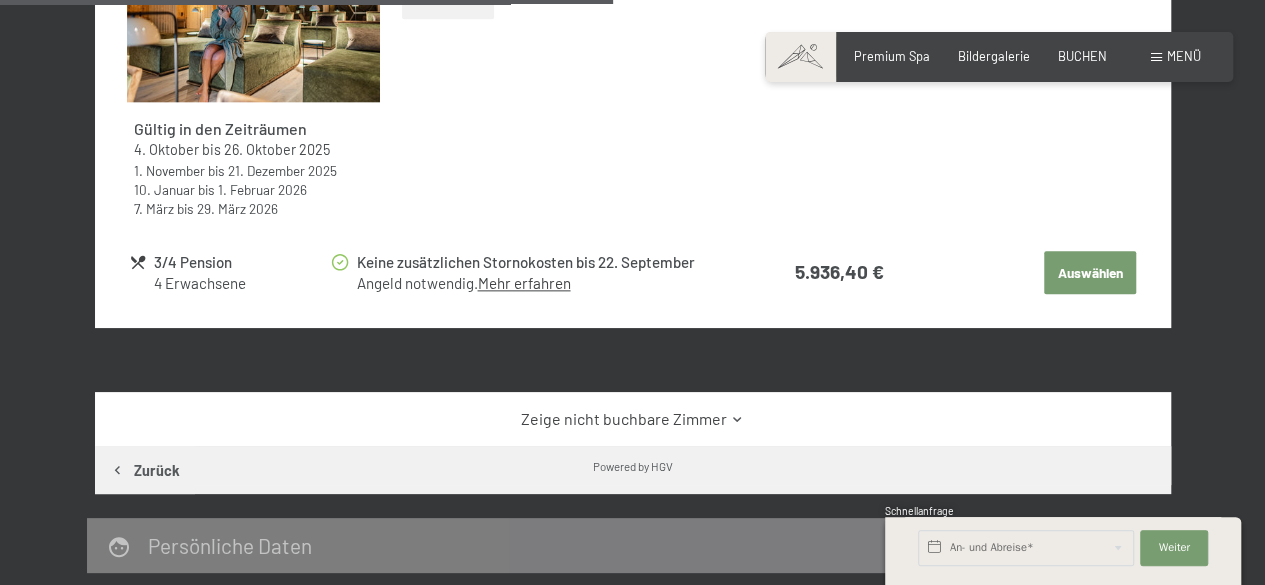 scroll, scrollTop: 1109, scrollLeft: 0, axis: vertical 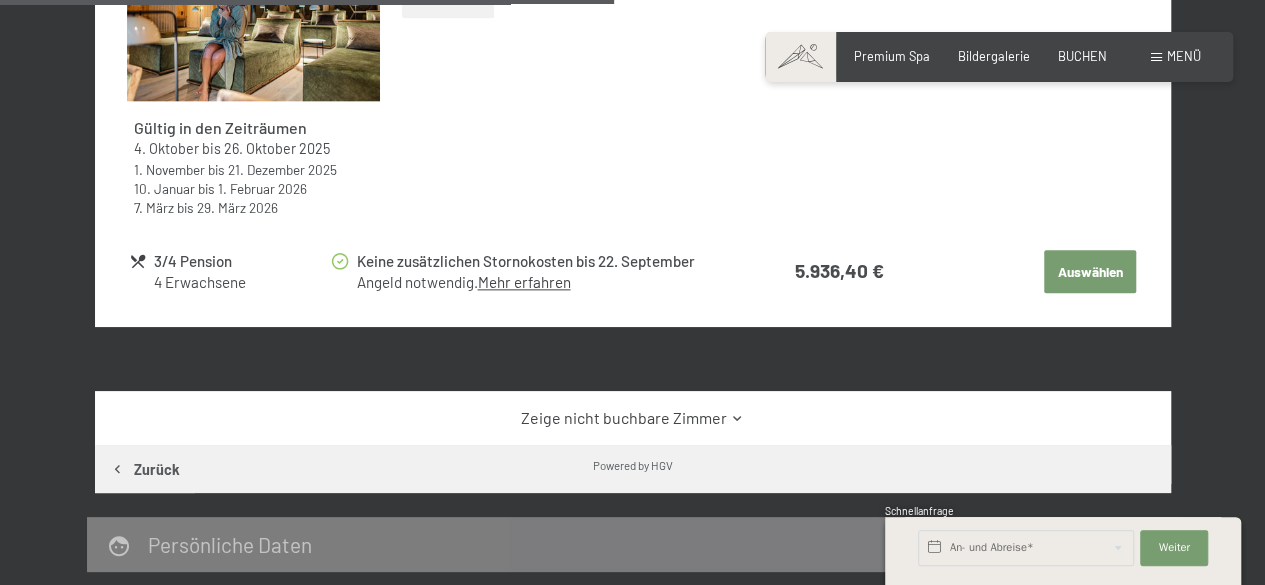 click on "Zeige nicht buchbare Zimmer" at bounding box center [632, 418] 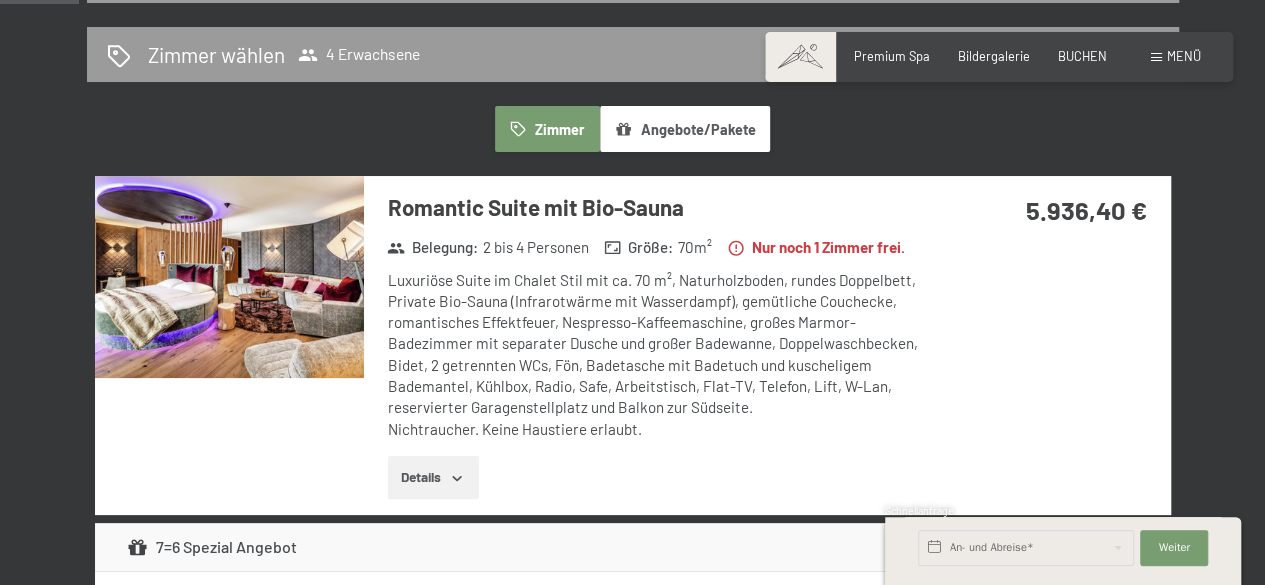 scroll, scrollTop: 435, scrollLeft: 0, axis: vertical 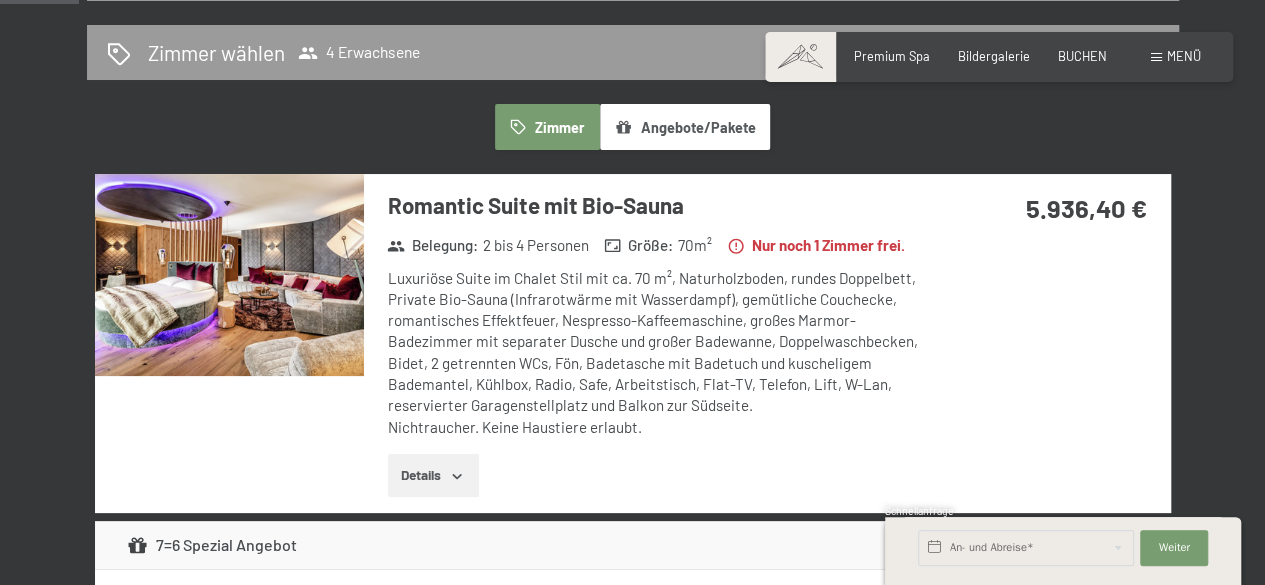 click on "Details" at bounding box center [433, 476] 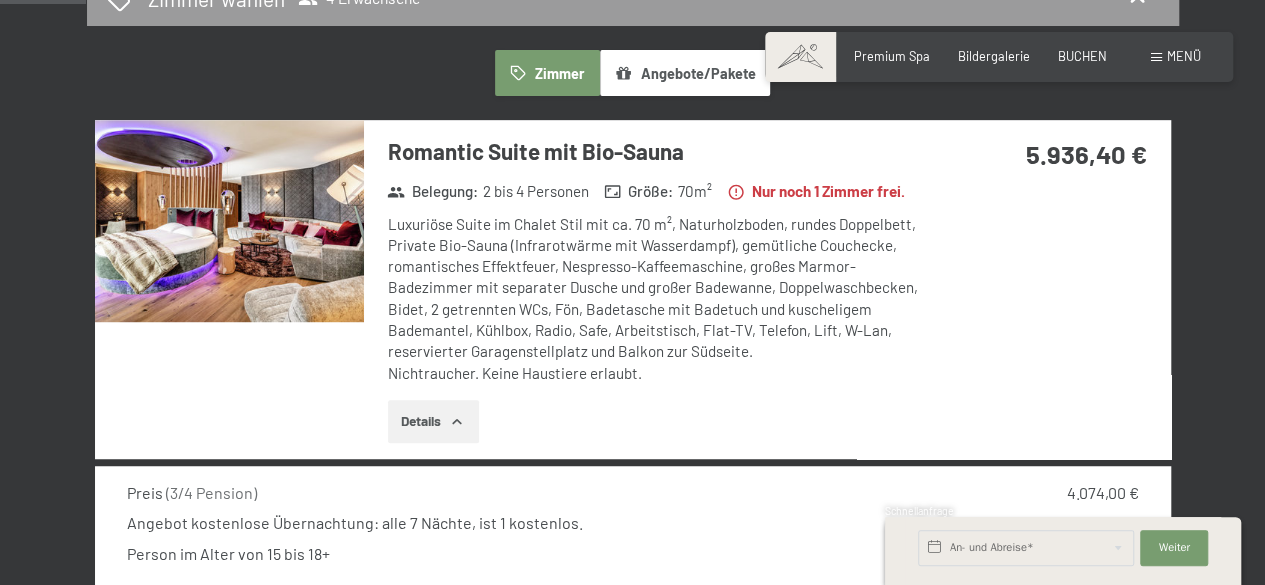 scroll, scrollTop: 486, scrollLeft: 0, axis: vertical 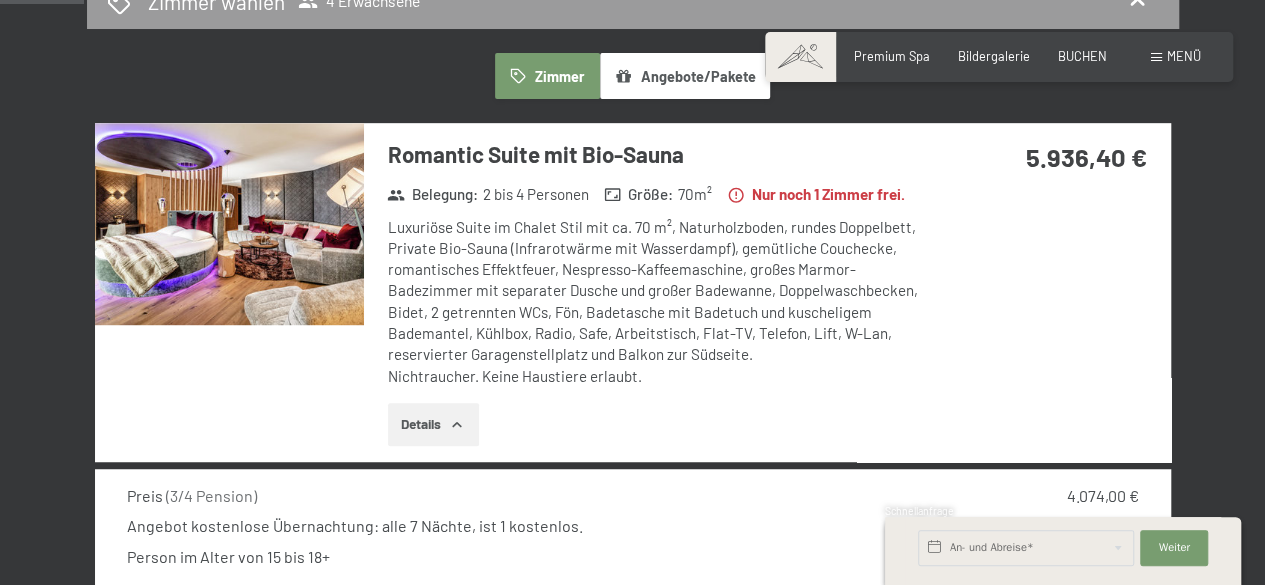 click at bounding box center (229, 224) 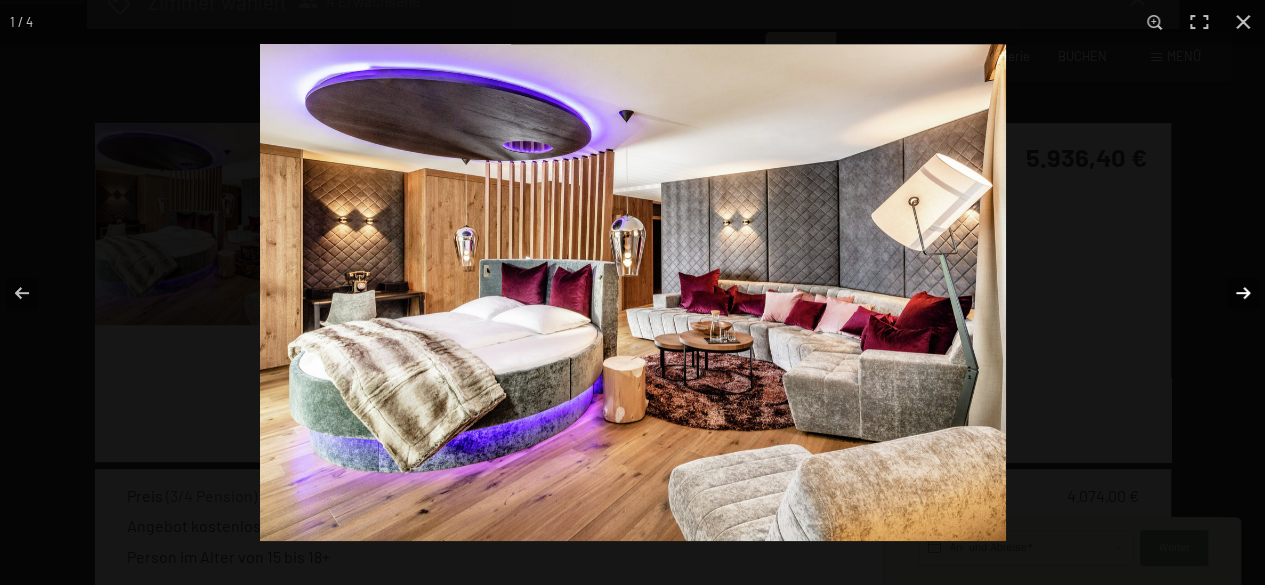 click at bounding box center (1230, 293) 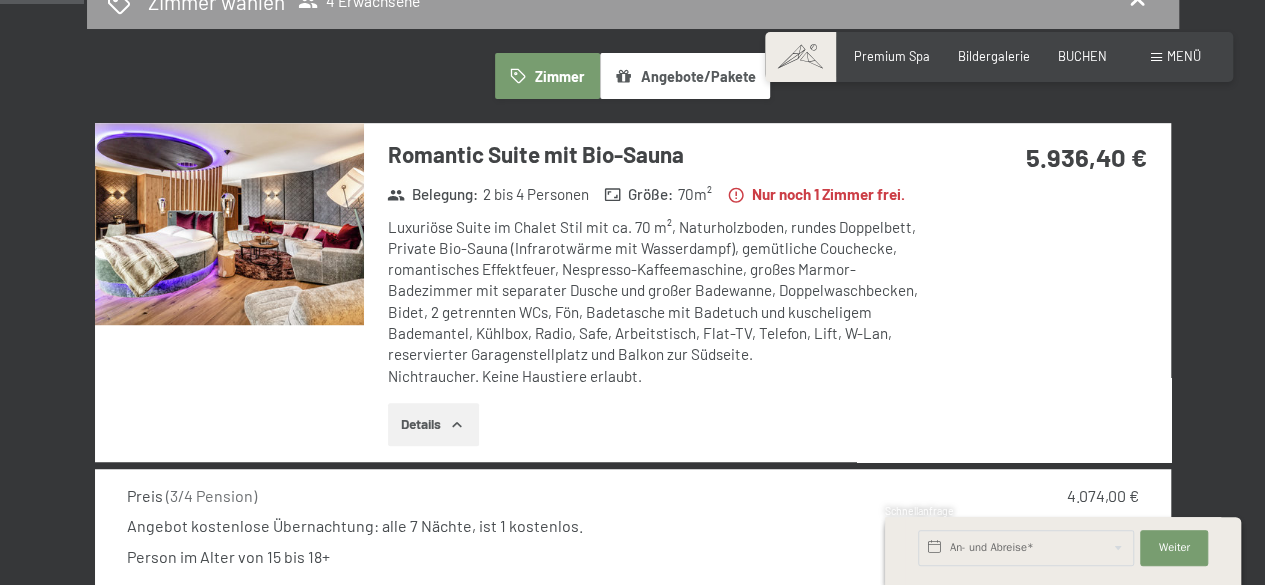 click at bounding box center [0, 0] 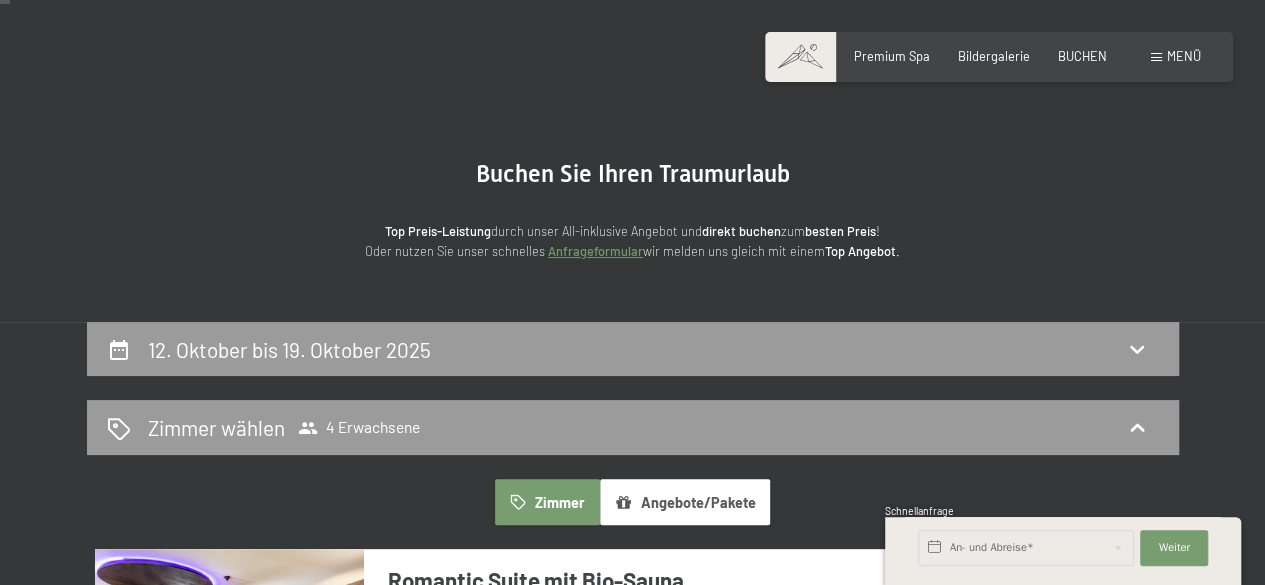 scroll, scrollTop: 0, scrollLeft: 0, axis: both 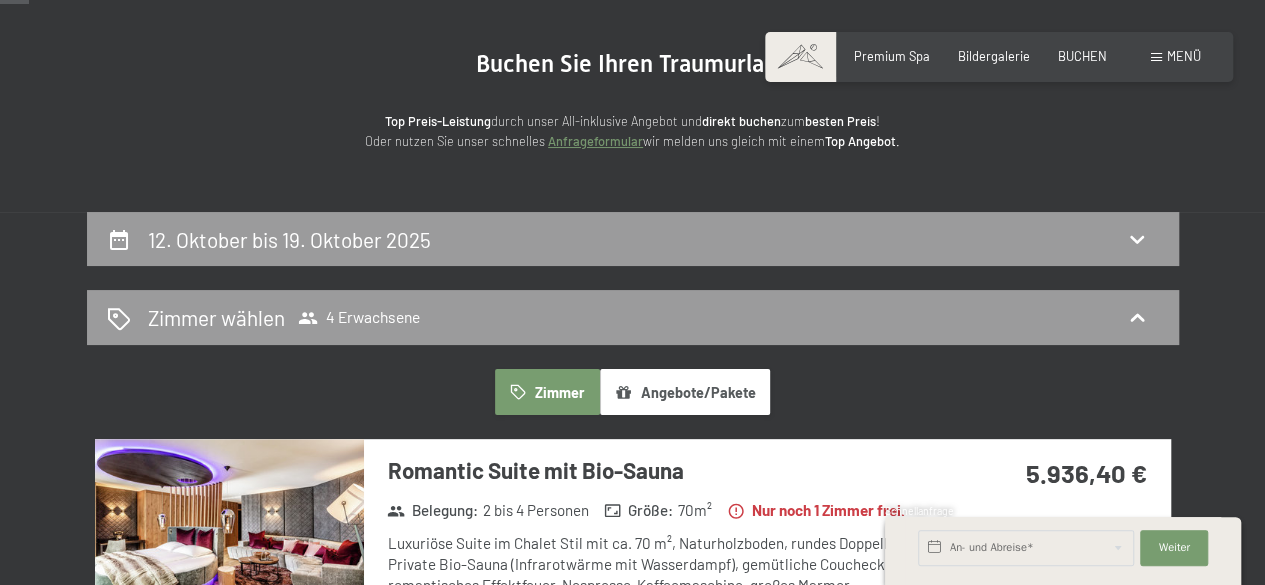 click on "Angebote/Pakete" at bounding box center [685, 392] 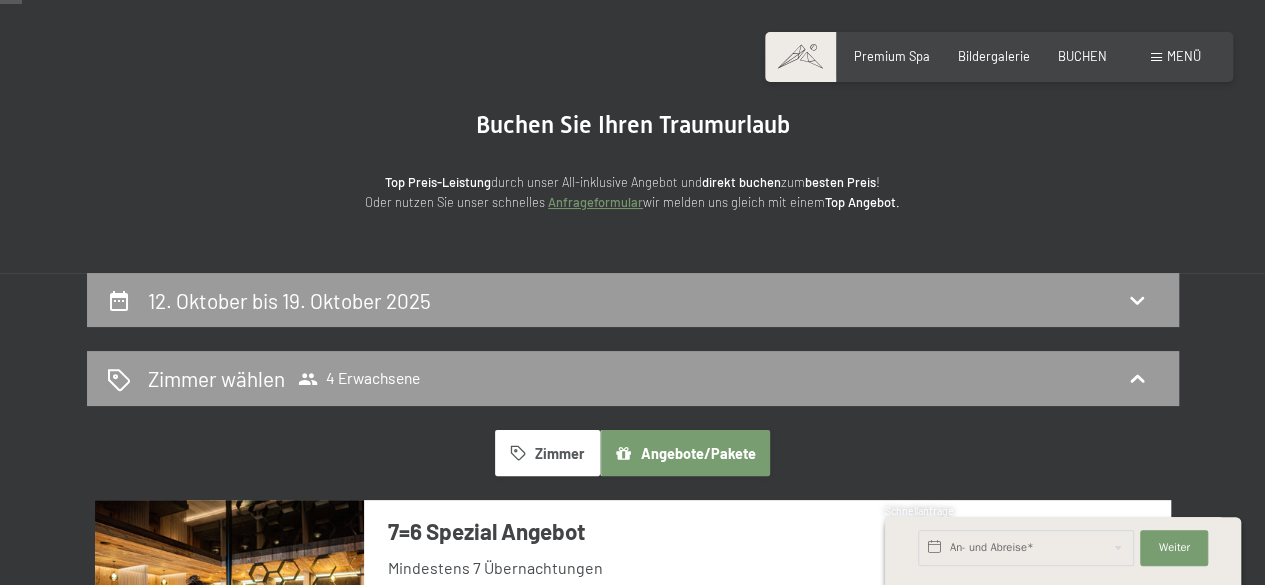 scroll, scrollTop: 110, scrollLeft: 0, axis: vertical 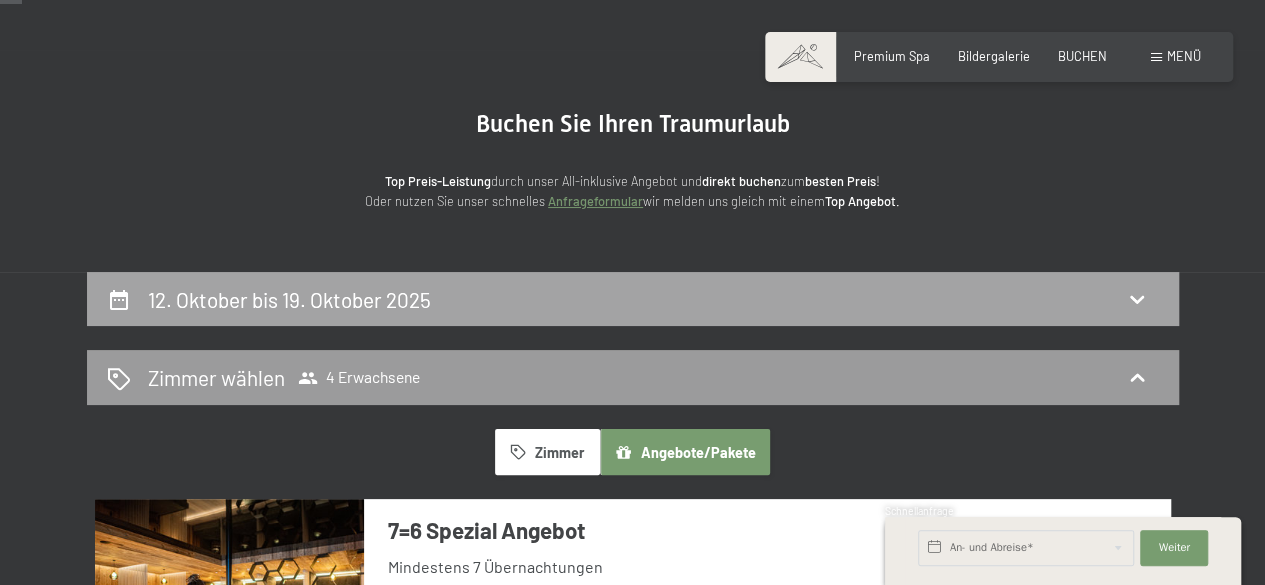 click on "12. Oktober bis 19. Oktober 2025" at bounding box center (633, 299) 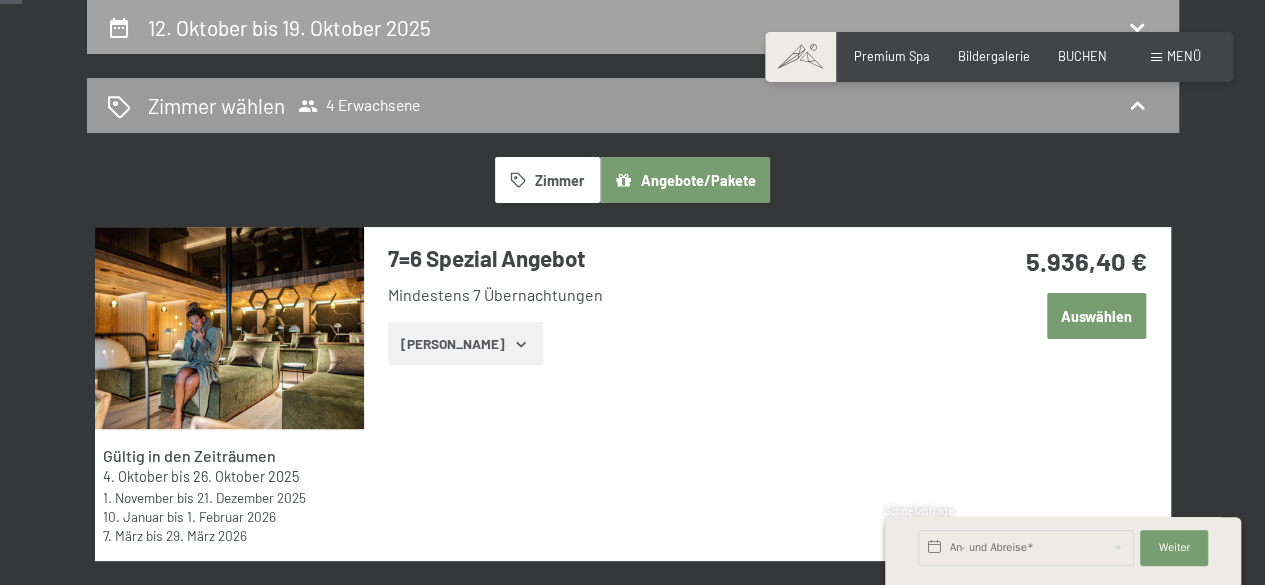 select on "[DATE]" 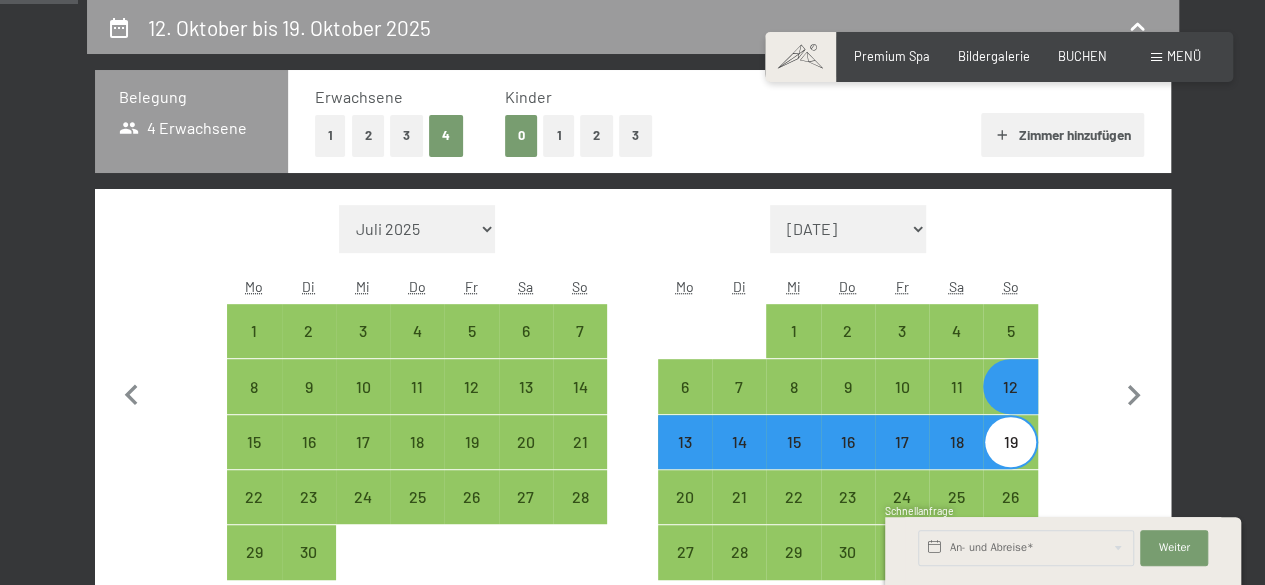 click on "2" at bounding box center [368, 135] 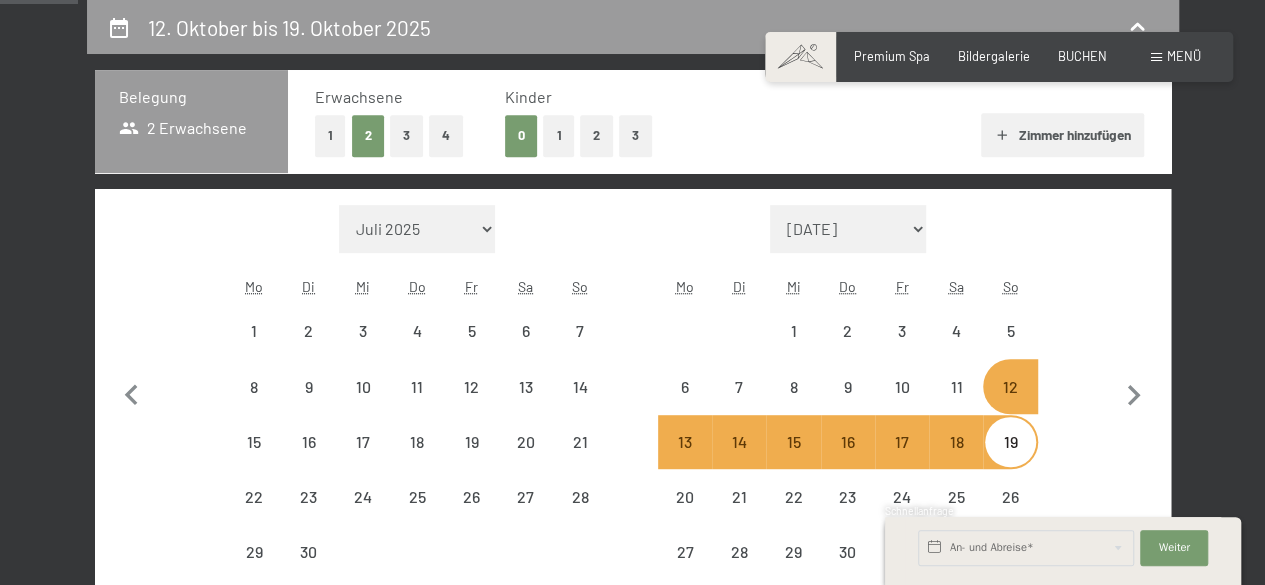 click on "Zimmer hinzufügen" at bounding box center [1062, 135] 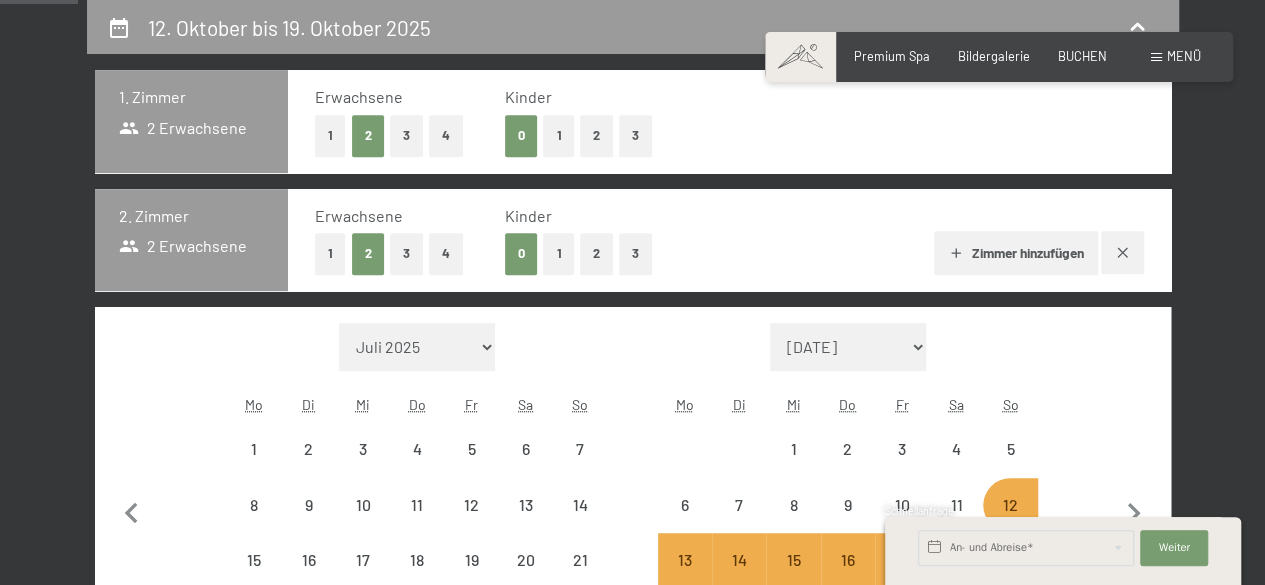 select on "[DATE]" 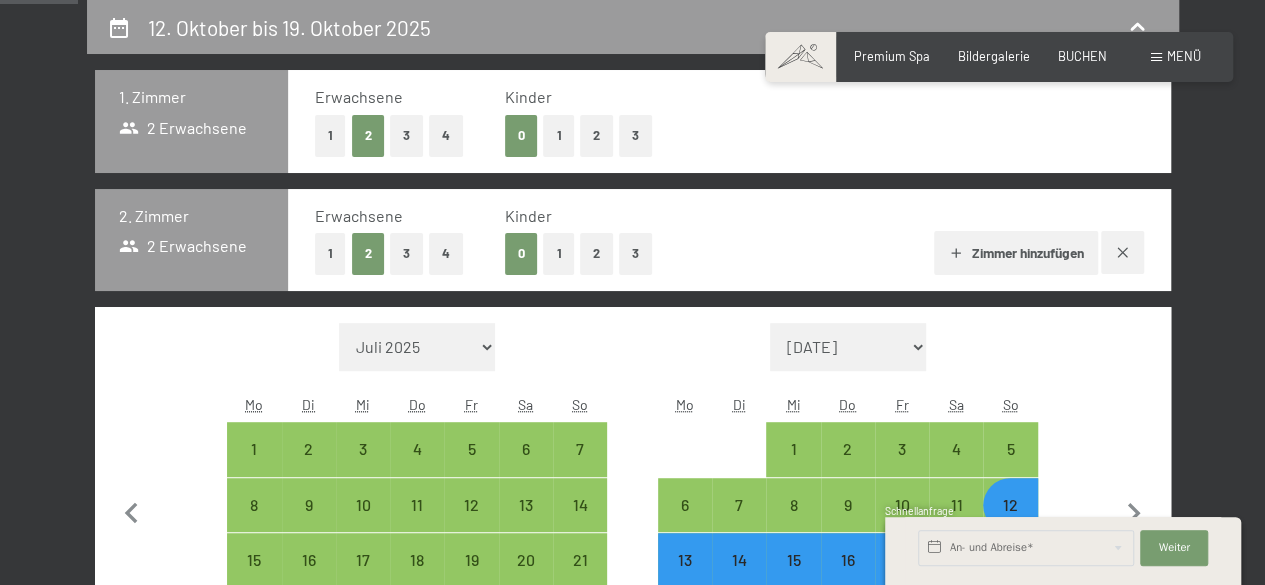 select on "[DATE]" 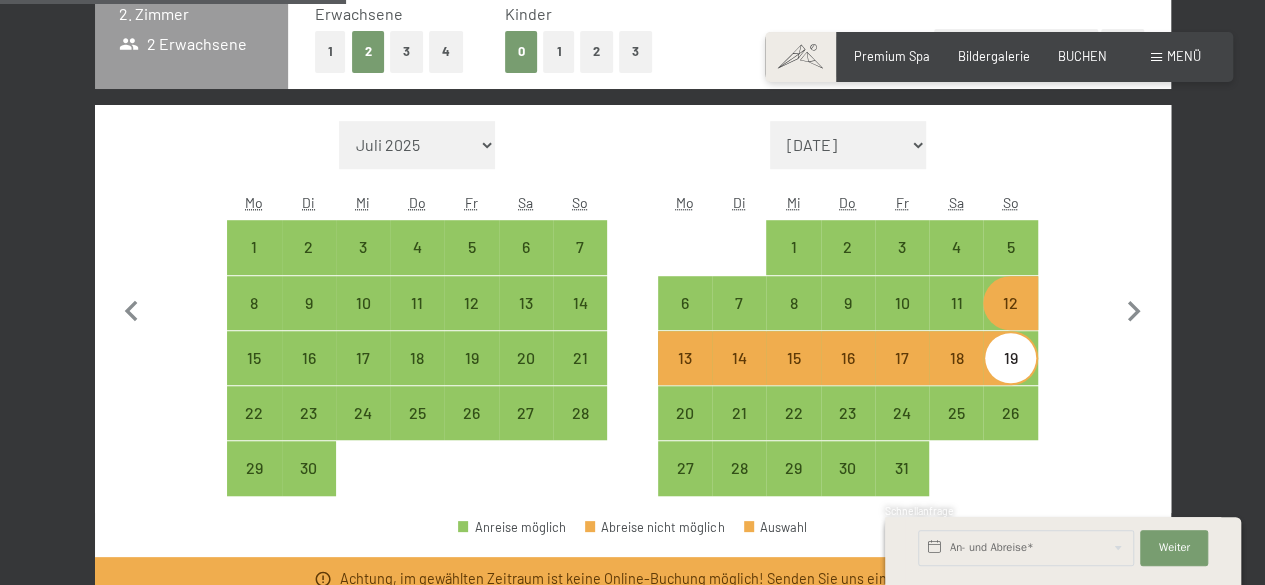 scroll, scrollTop: 592, scrollLeft: 0, axis: vertical 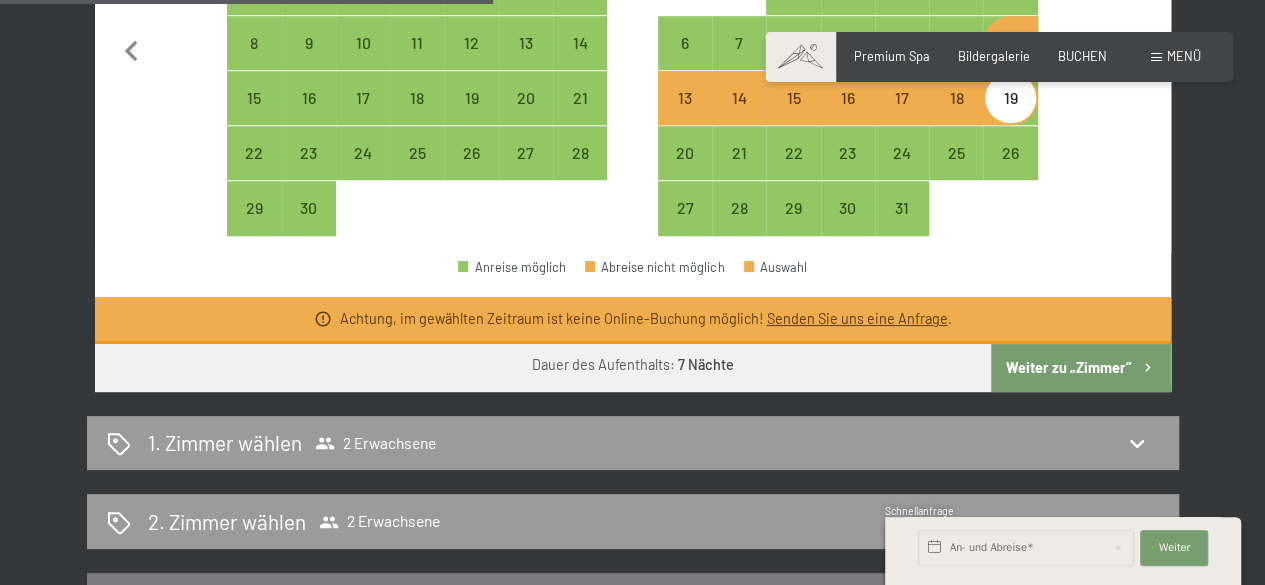 click on "Weiter zu „Zimmer“" at bounding box center [1080, 368] 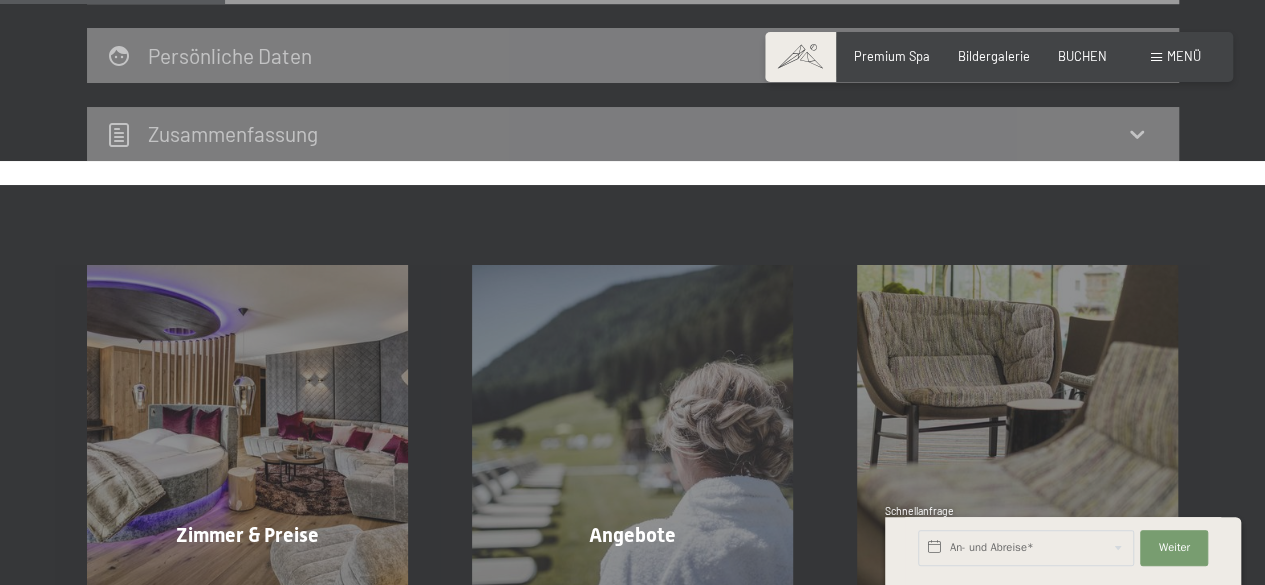 scroll, scrollTop: 382, scrollLeft: 0, axis: vertical 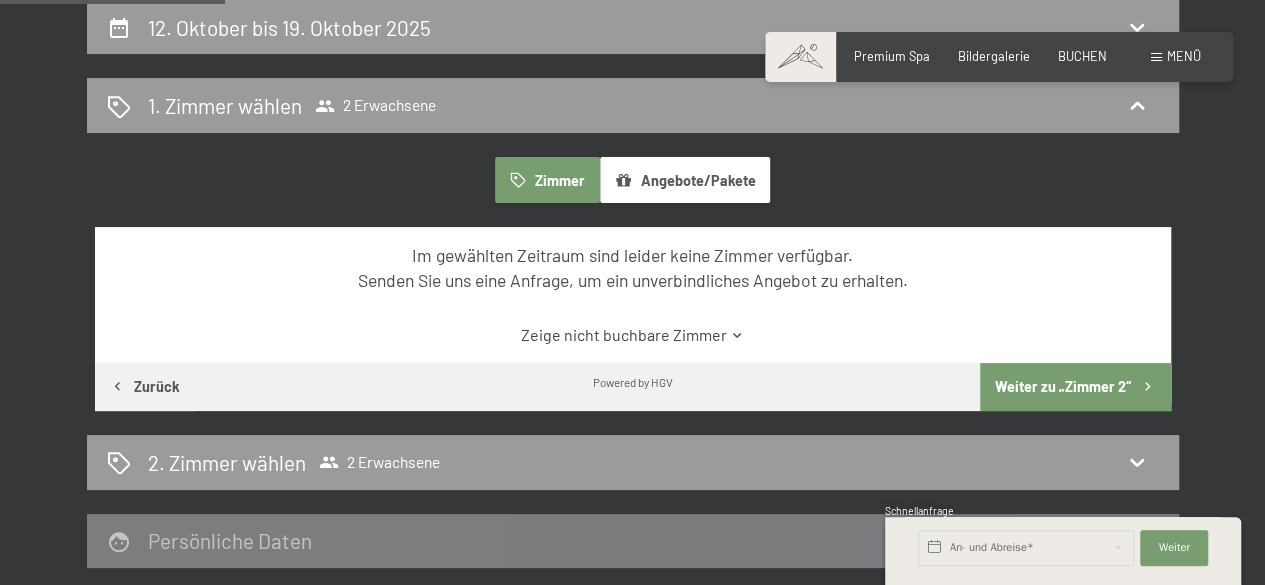 click on "Zeige nicht buchbare Zimmer" at bounding box center [632, 335] 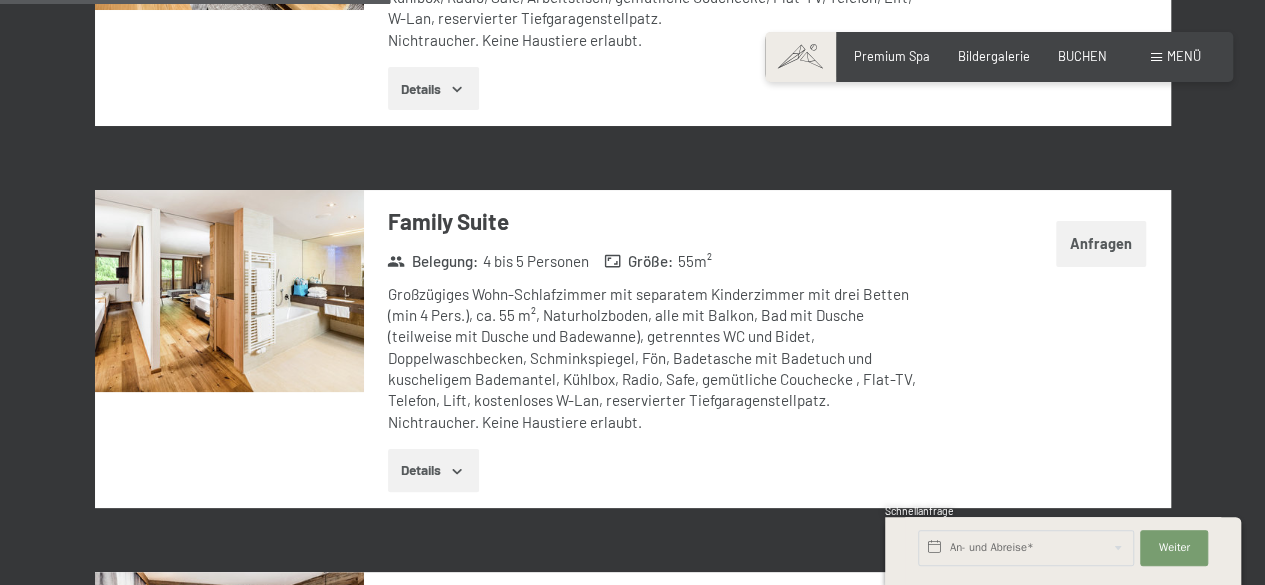 scroll, scrollTop: 2051, scrollLeft: 0, axis: vertical 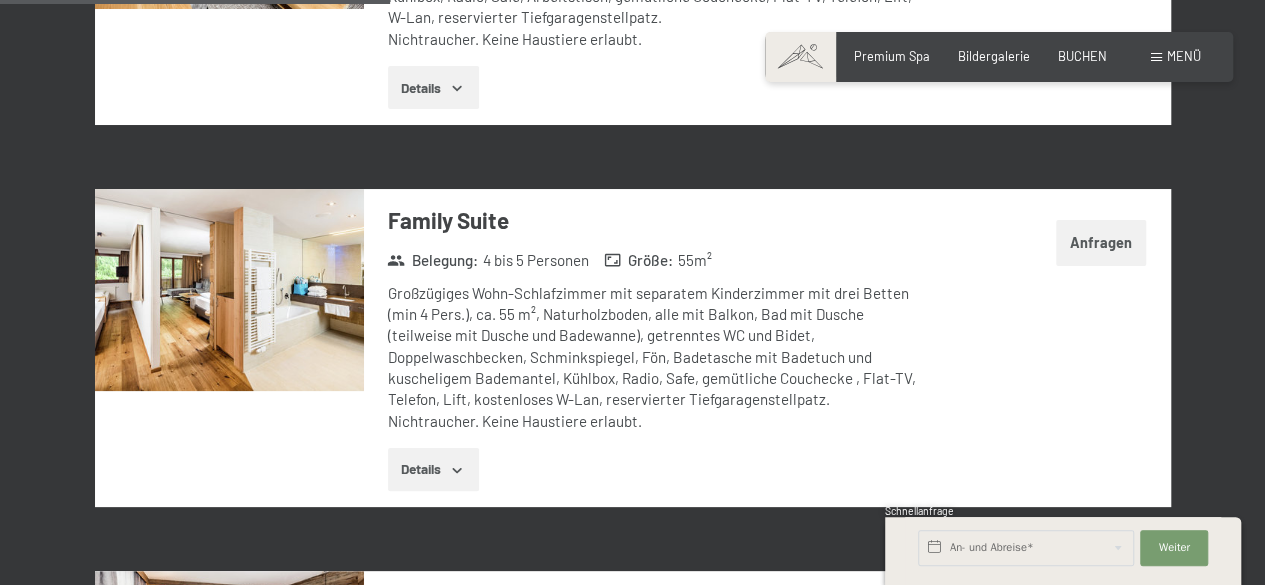 click at bounding box center (229, 290) 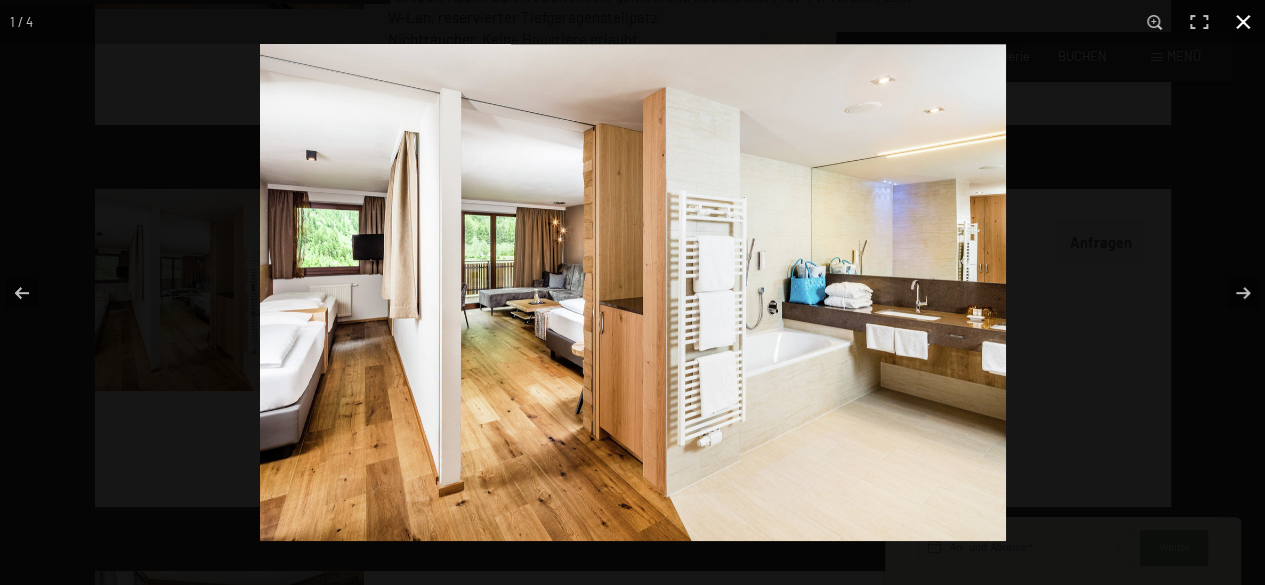 click at bounding box center (1243, 22) 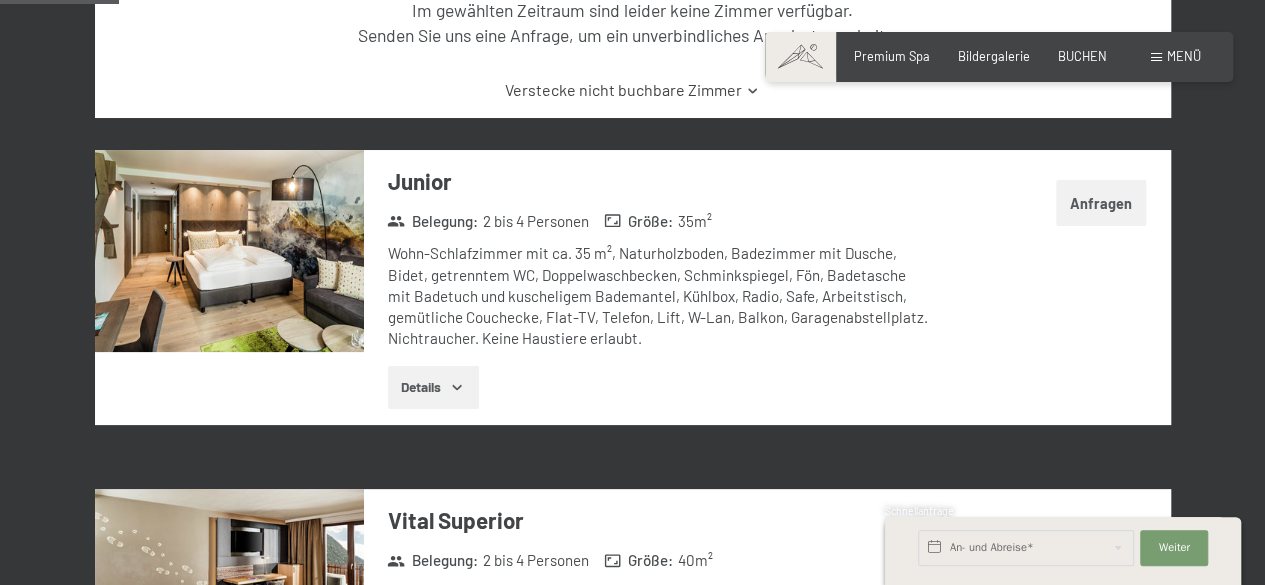scroll, scrollTop: 626, scrollLeft: 0, axis: vertical 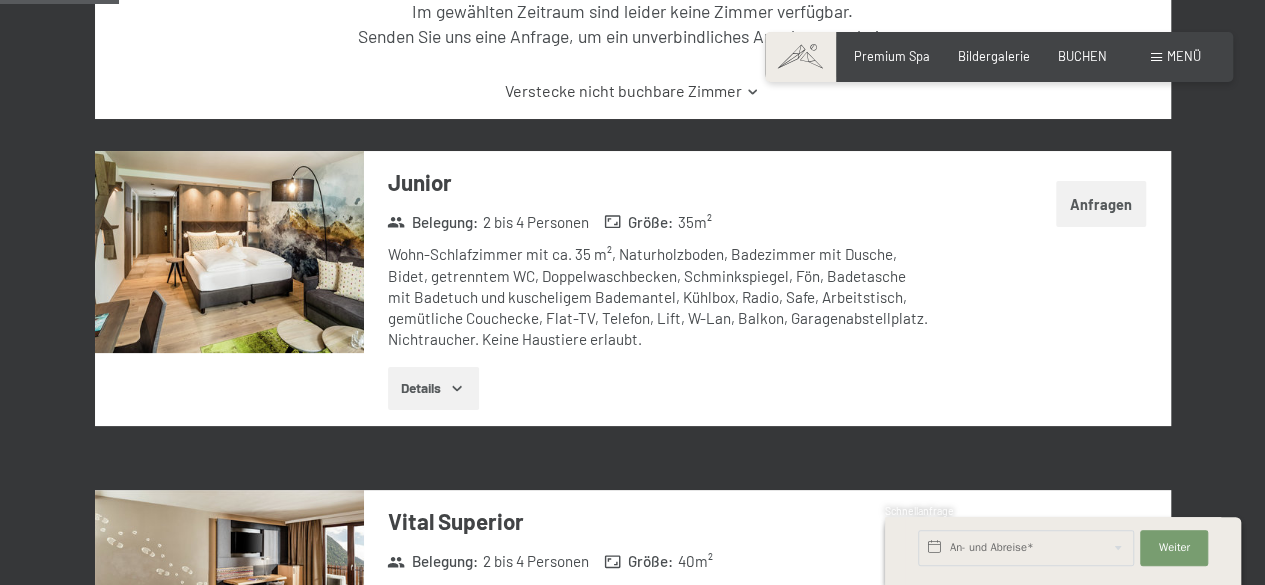 click at bounding box center [229, 252] 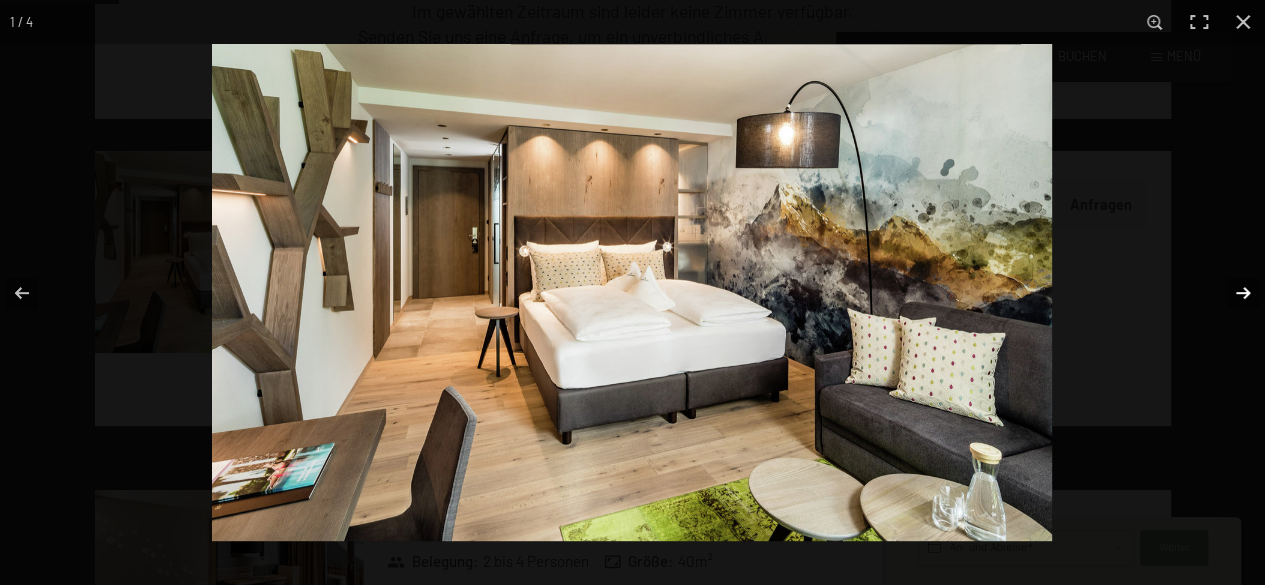 click at bounding box center [1230, 293] 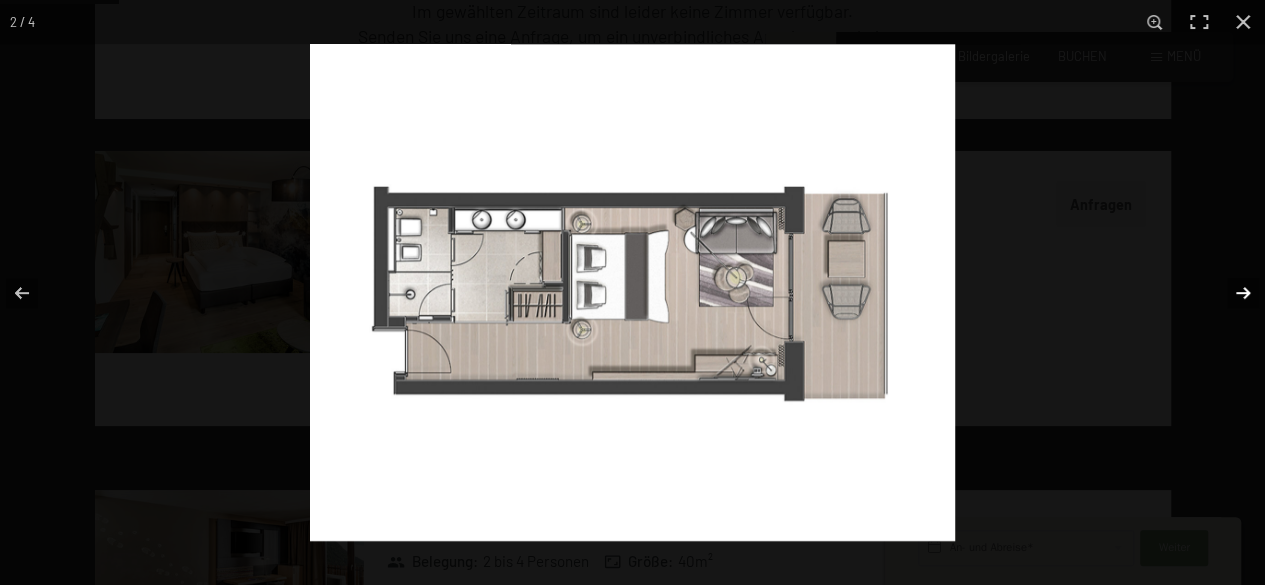 click at bounding box center (1230, 293) 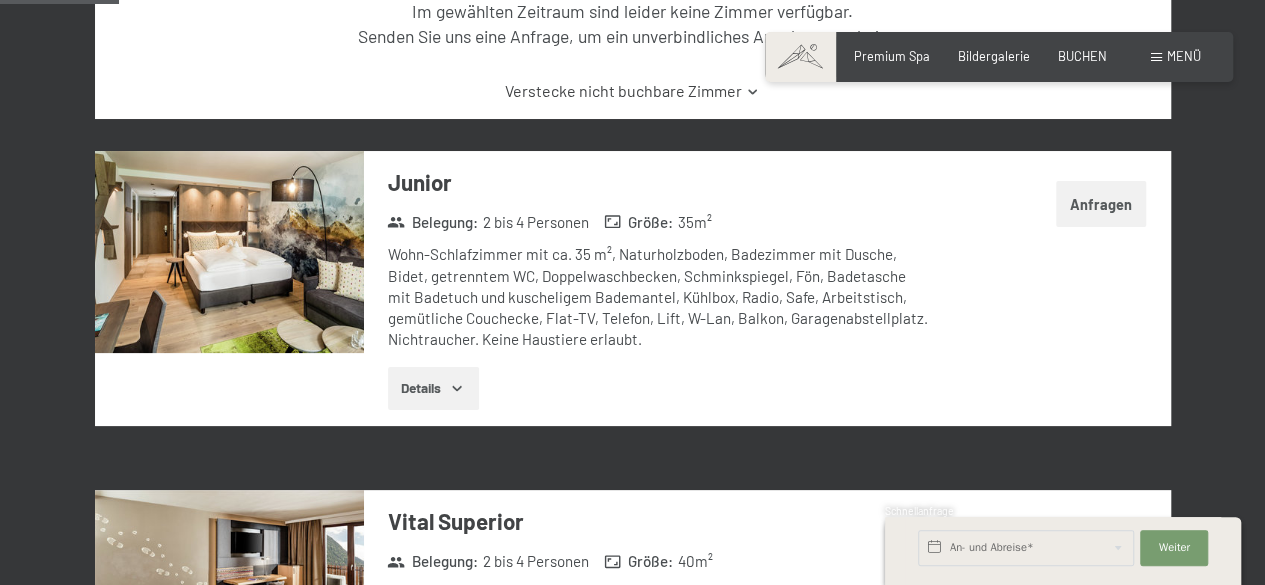 click at bounding box center [0, 0] 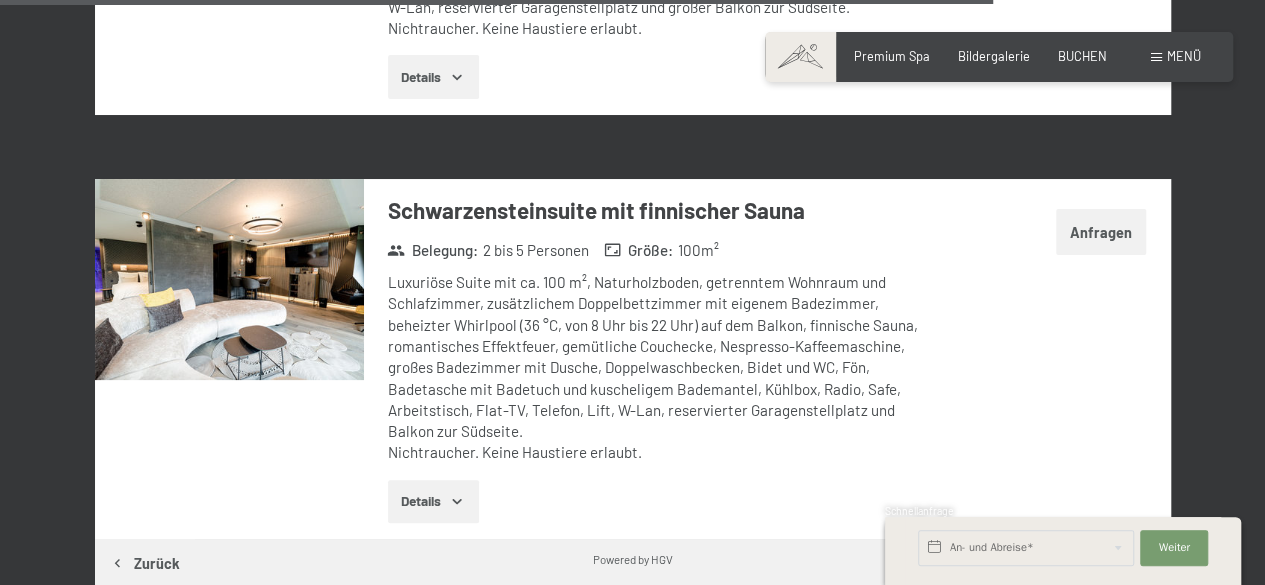scroll, scrollTop: 5224, scrollLeft: 0, axis: vertical 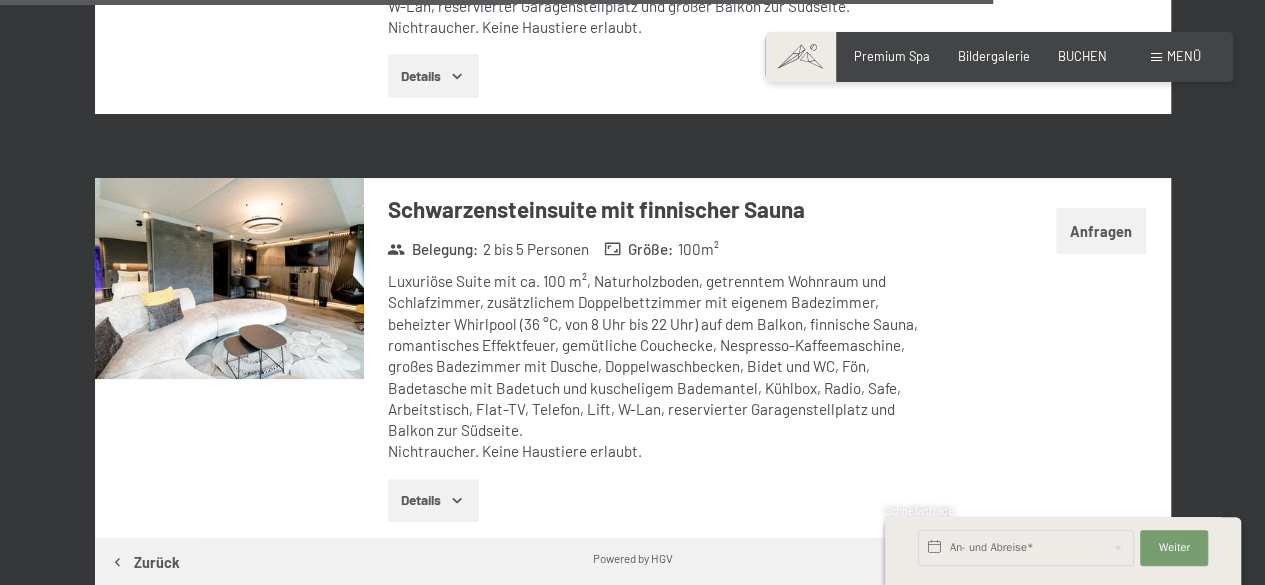click on "Details" at bounding box center (433, 501) 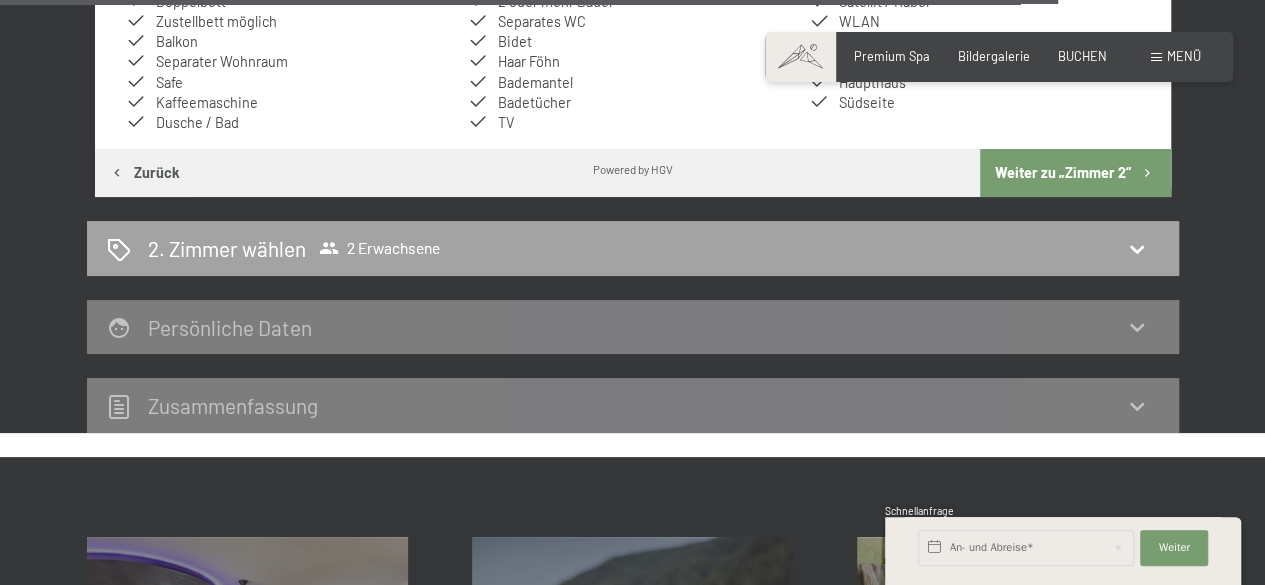 scroll, scrollTop: 5819, scrollLeft: 0, axis: vertical 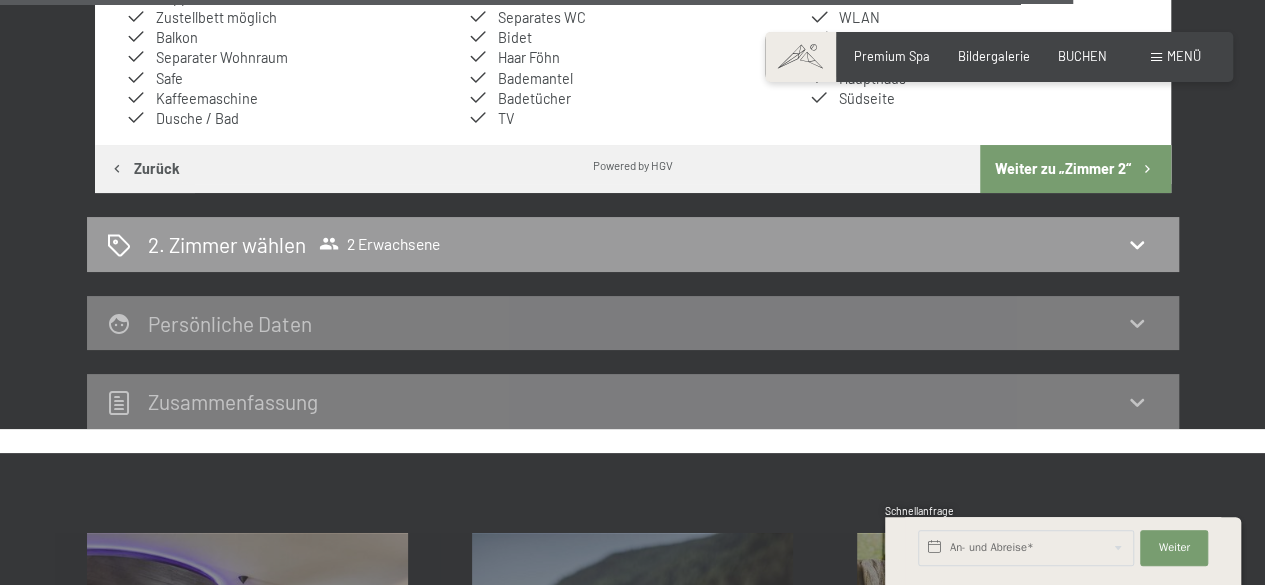 click on "Weiter zu „Zimmer 2“" at bounding box center [1075, 169] 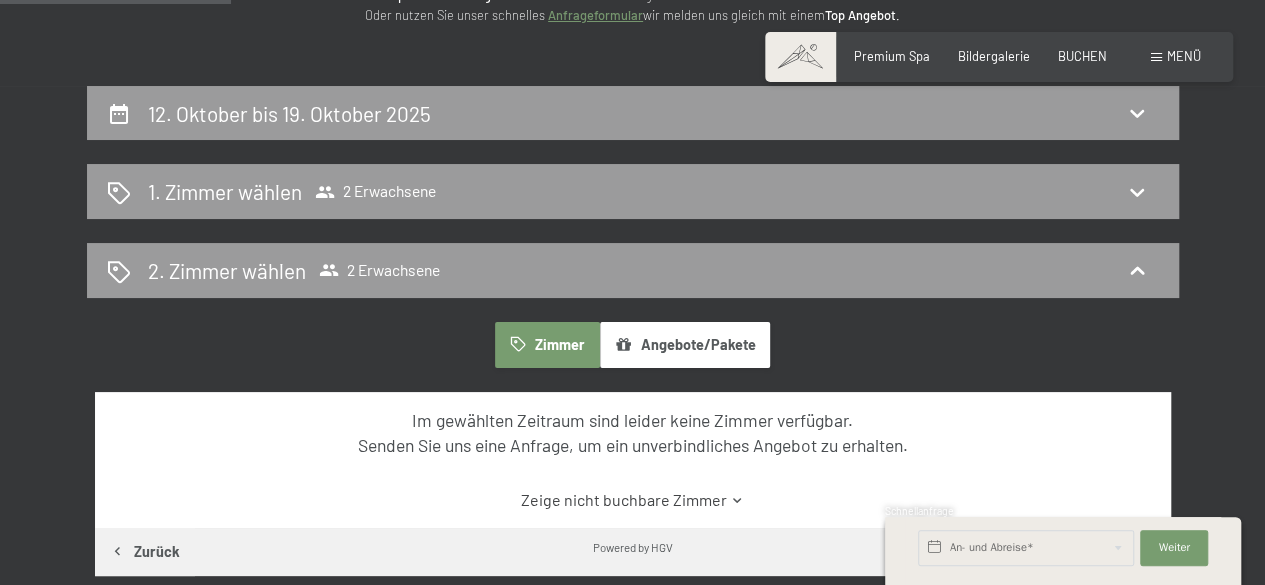 scroll, scrollTop: 296, scrollLeft: 0, axis: vertical 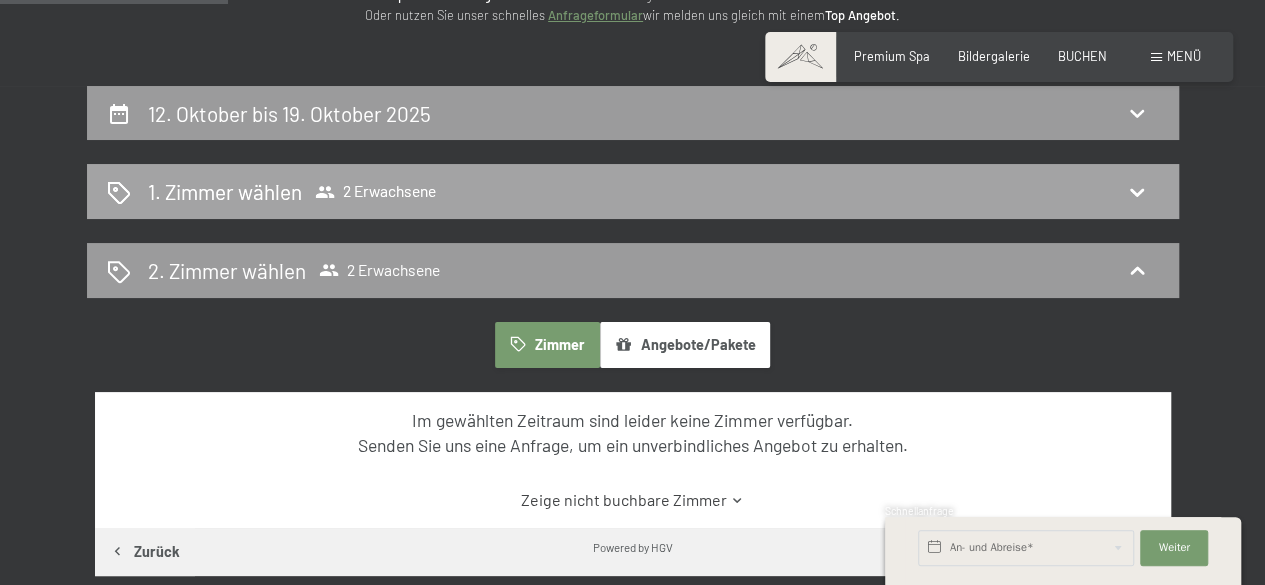 click 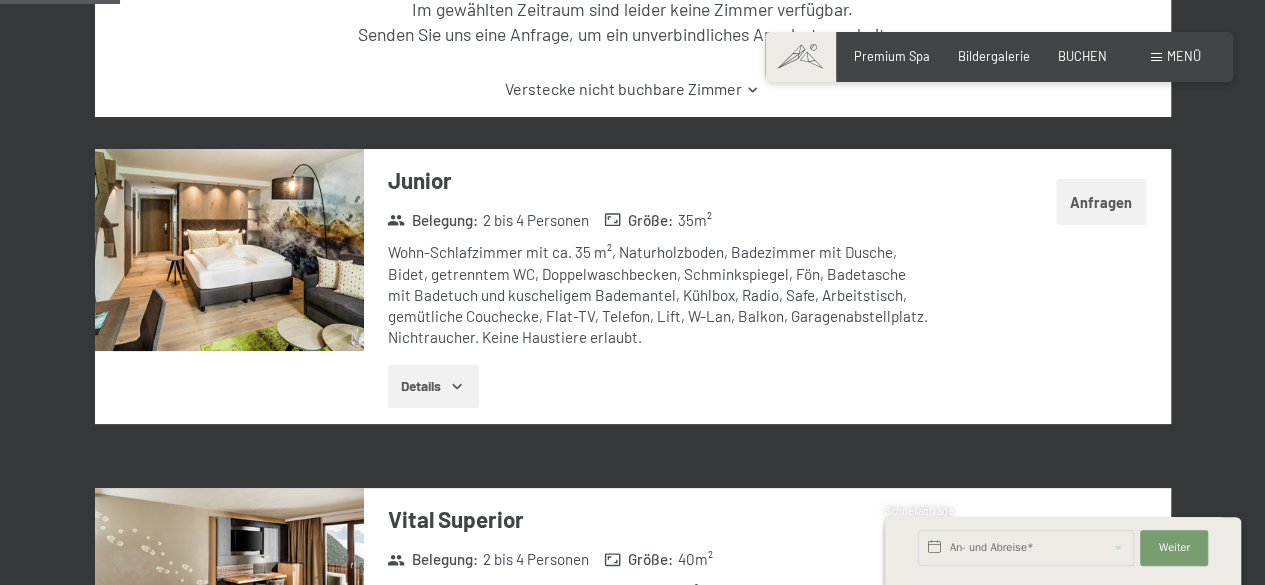 scroll, scrollTop: 628, scrollLeft: 0, axis: vertical 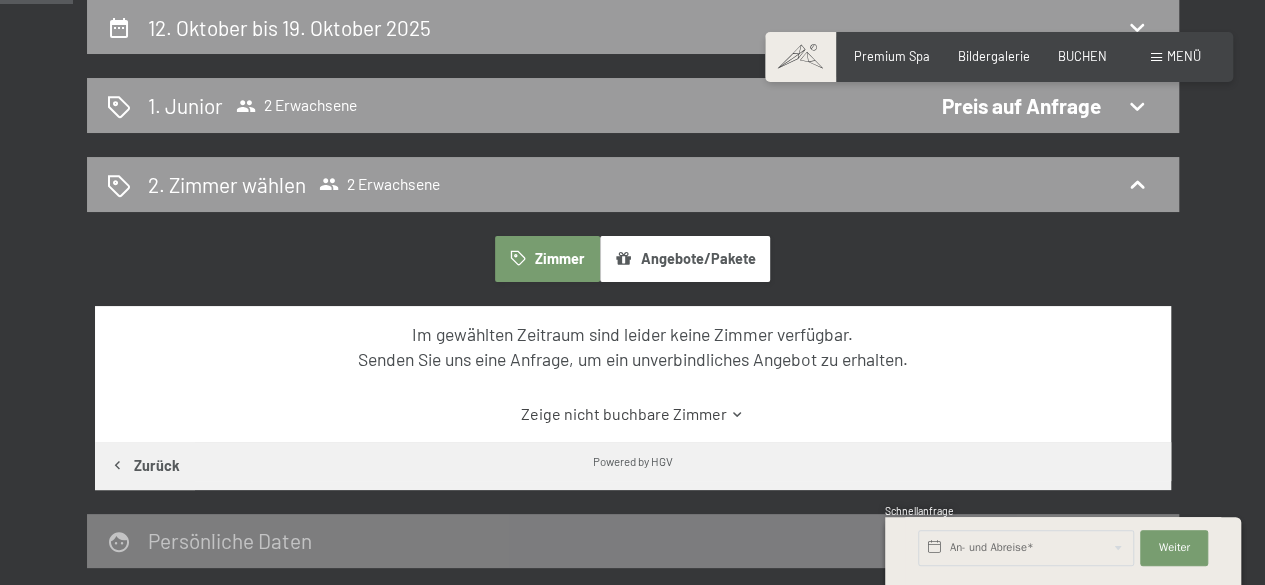 click on "Zeige nicht buchbare Zimmer" at bounding box center (632, 414) 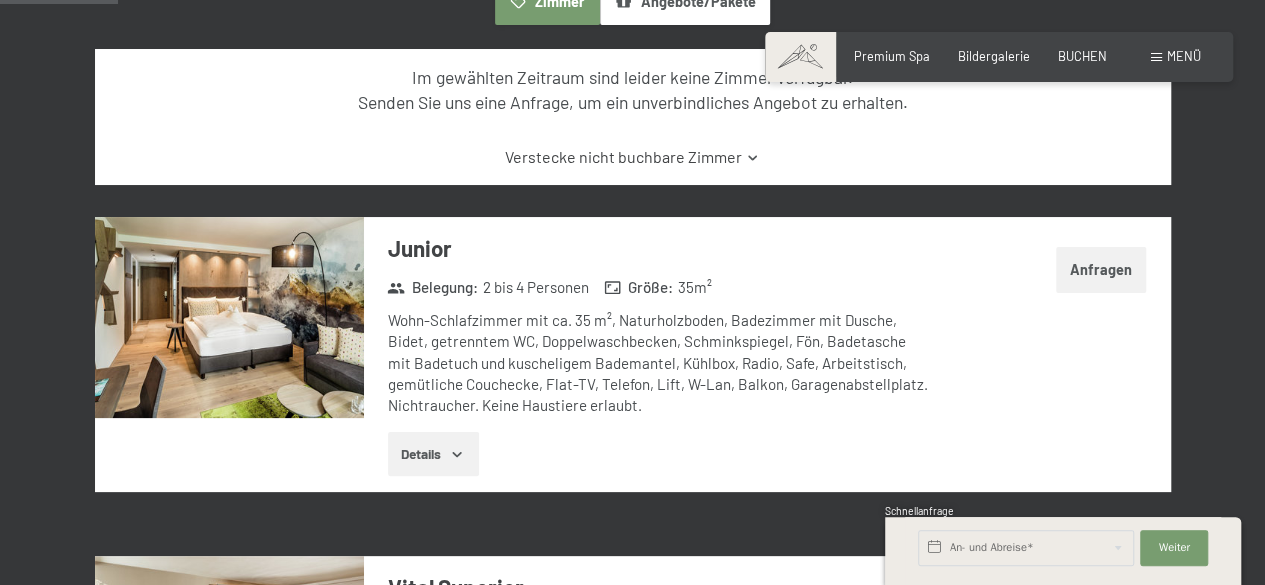 scroll, scrollTop: 638, scrollLeft: 0, axis: vertical 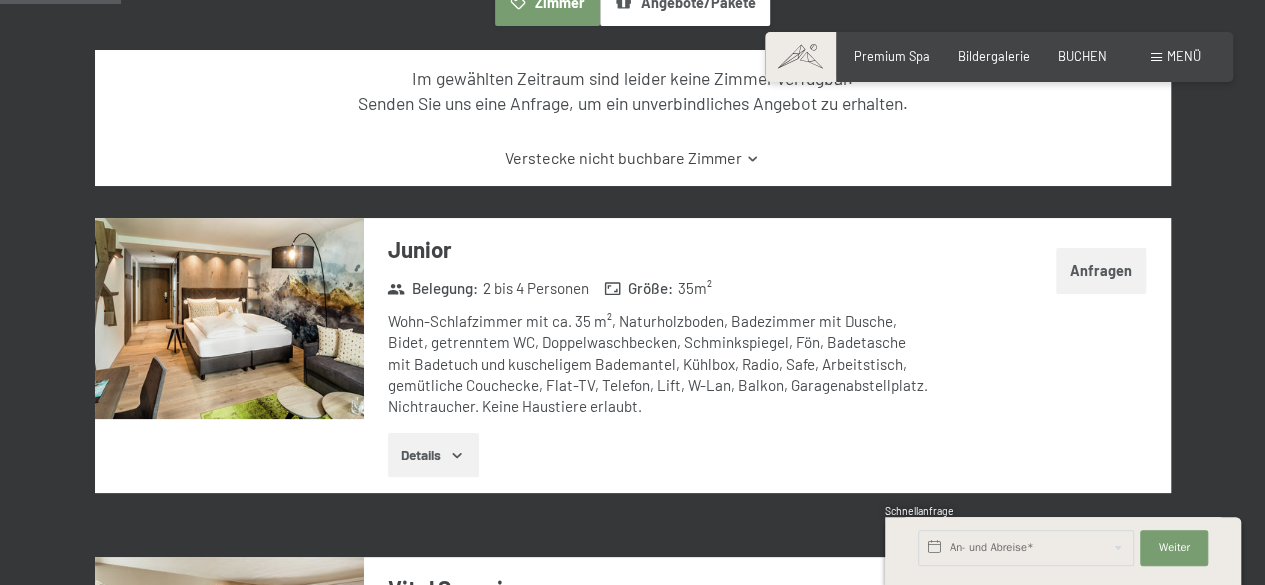 click on "Anfragen" at bounding box center [1101, 271] 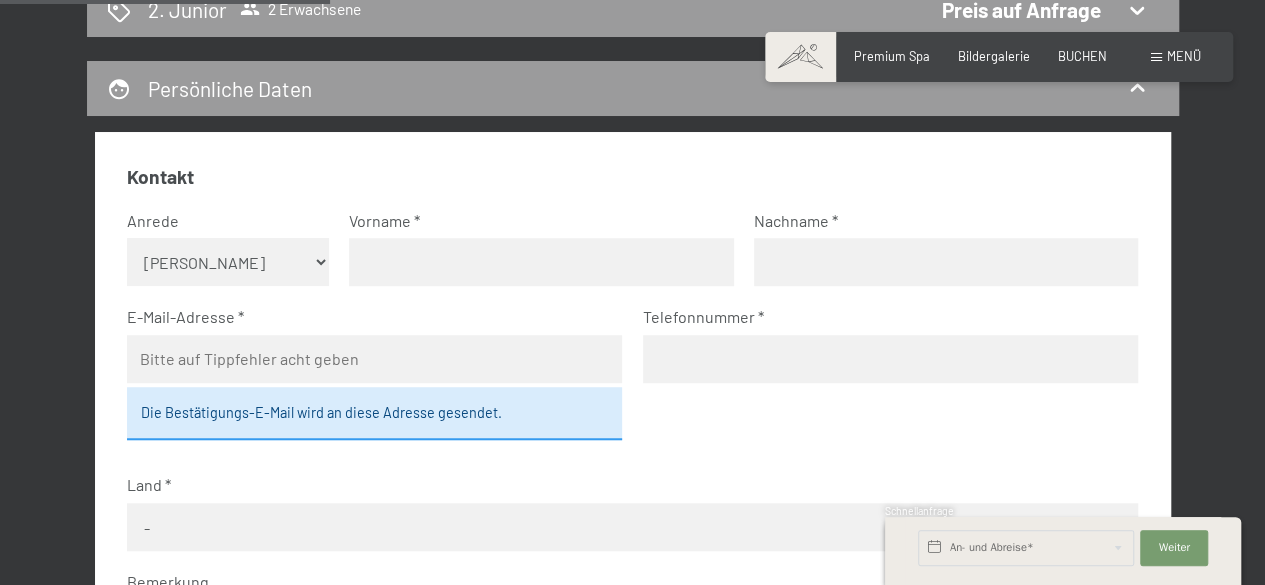 scroll, scrollTop: 556, scrollLeft: 0, axis: vertical 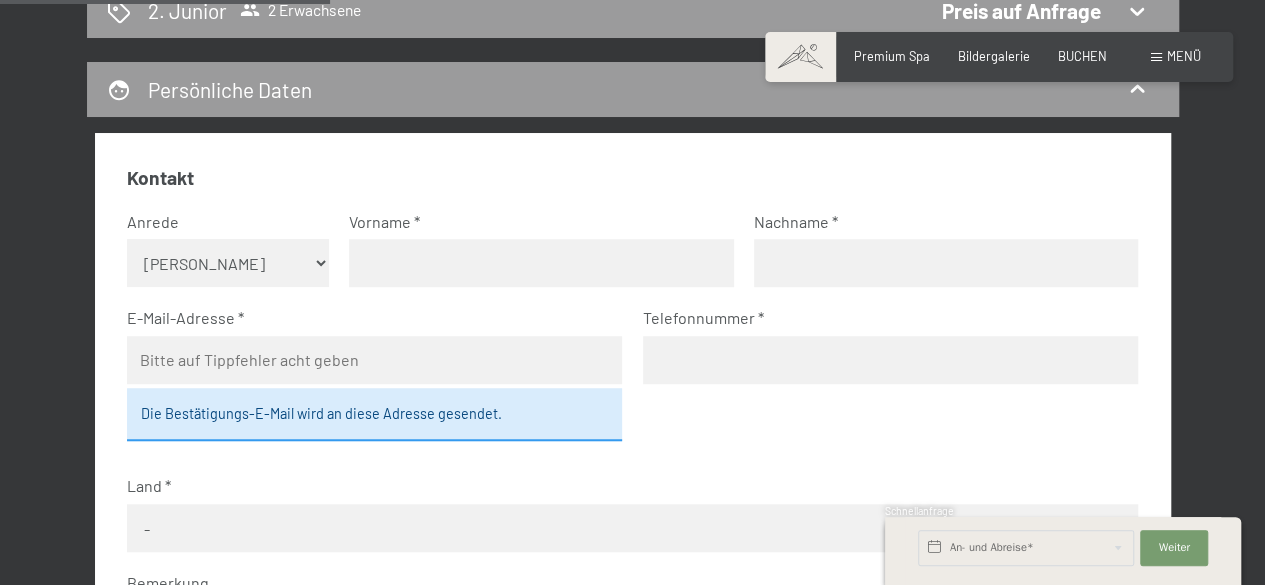 click on "Keine Angabe Frau [PERSON_NAME]" at bounding box center (228, 263) 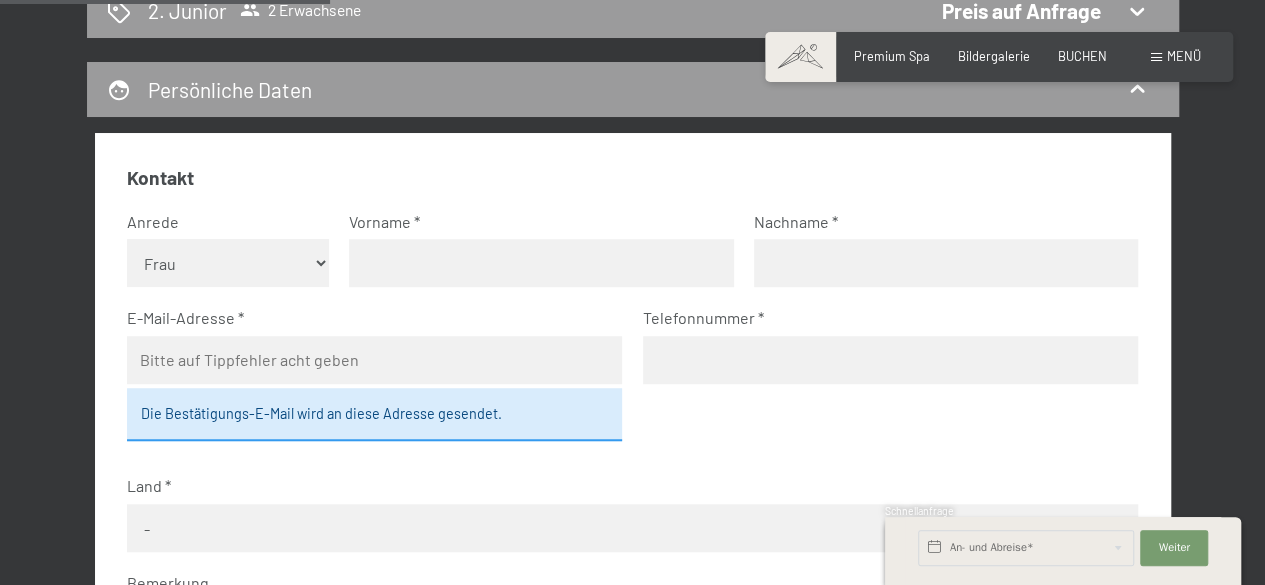 click on "Keine Angabe Frau [PERSON_NAME]" at bounding box center (228, 263) 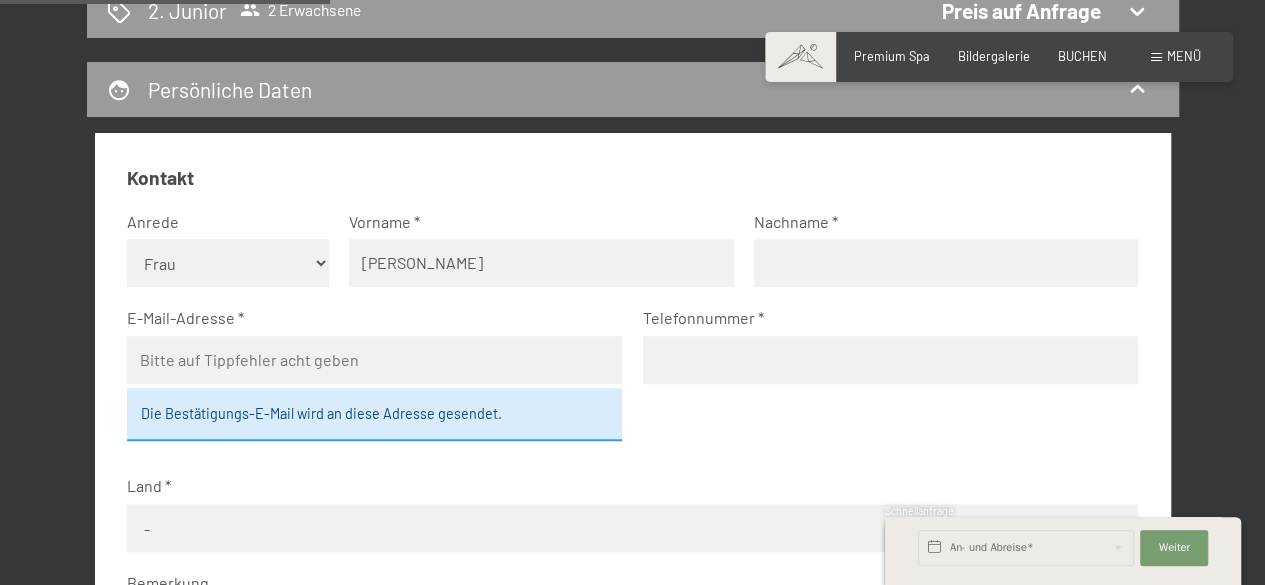 type on "[PERSON_NAME]" 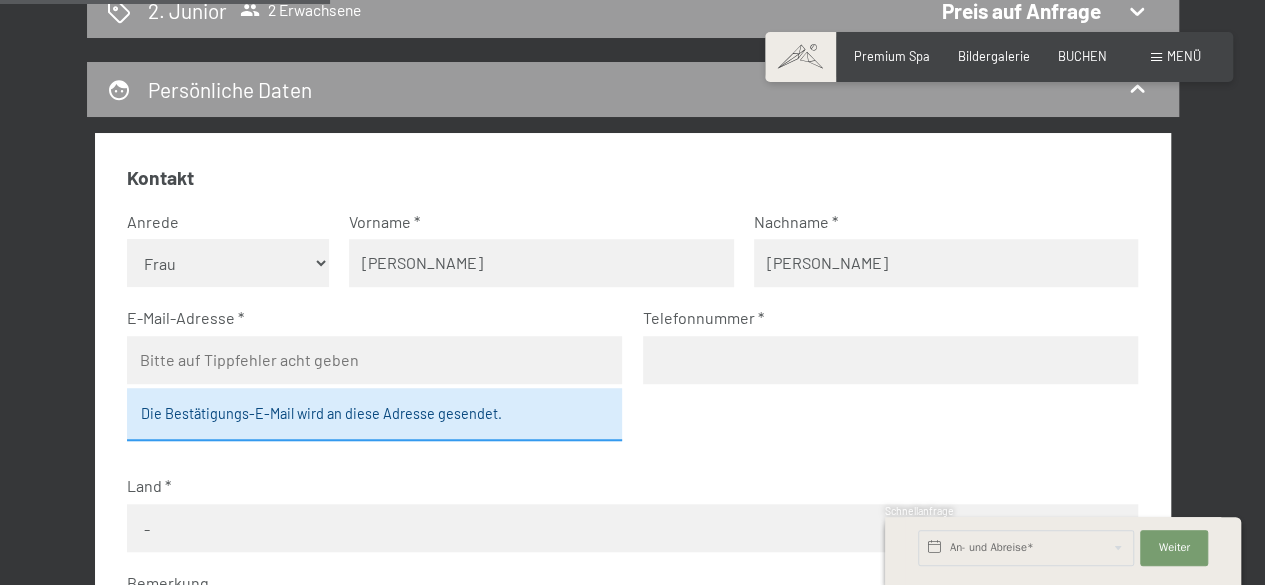 type on "[EMAIL_ADDRESS][DOMAIN_NAME]" 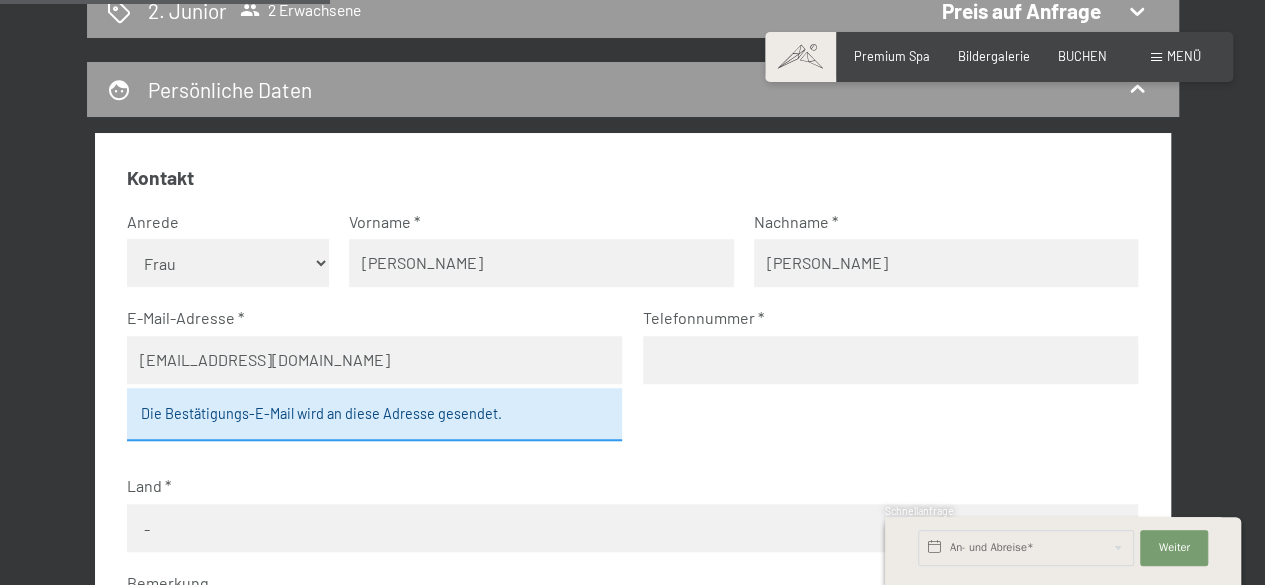 type on "015901111582" 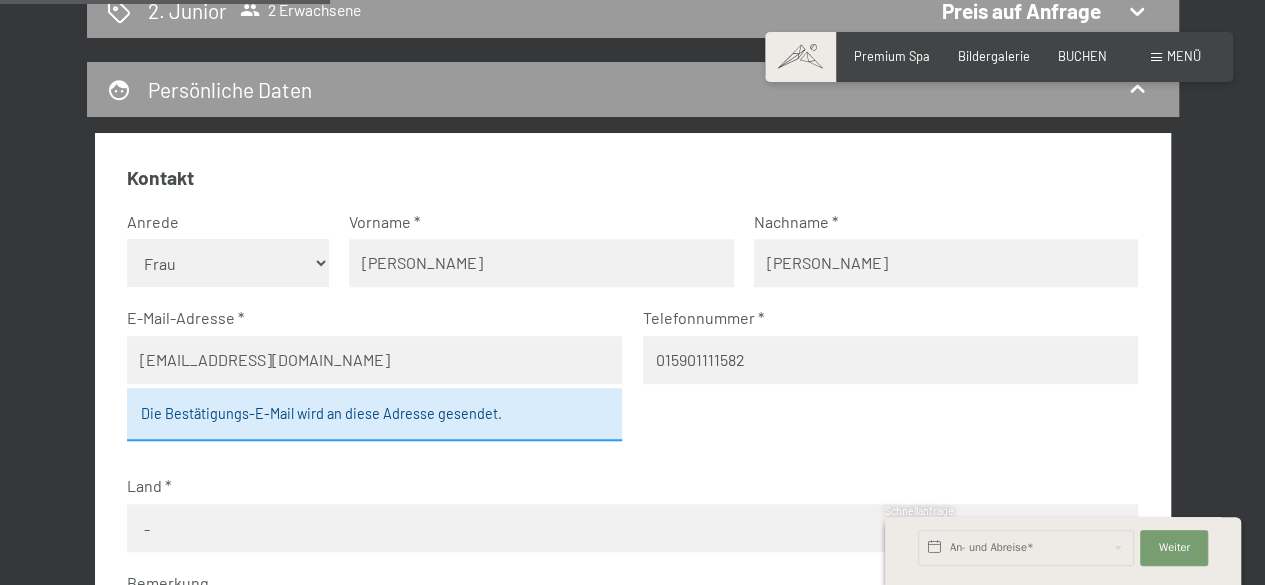 select on "DEU" 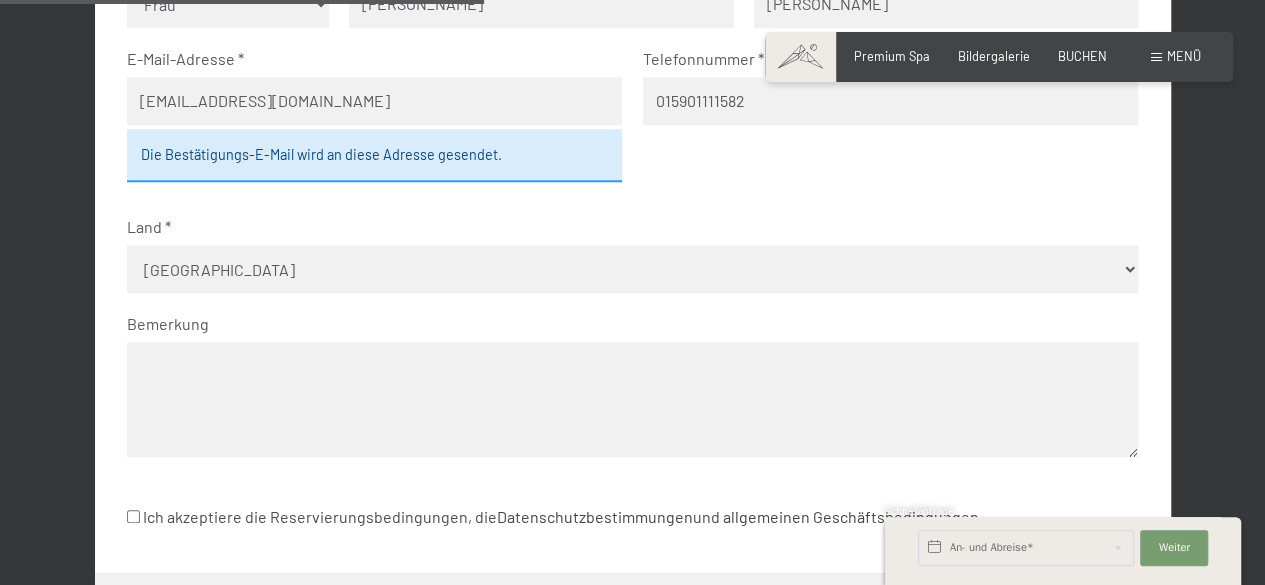 scroll, scrollTop: 816, scrollLeft: 0, axis: vertical 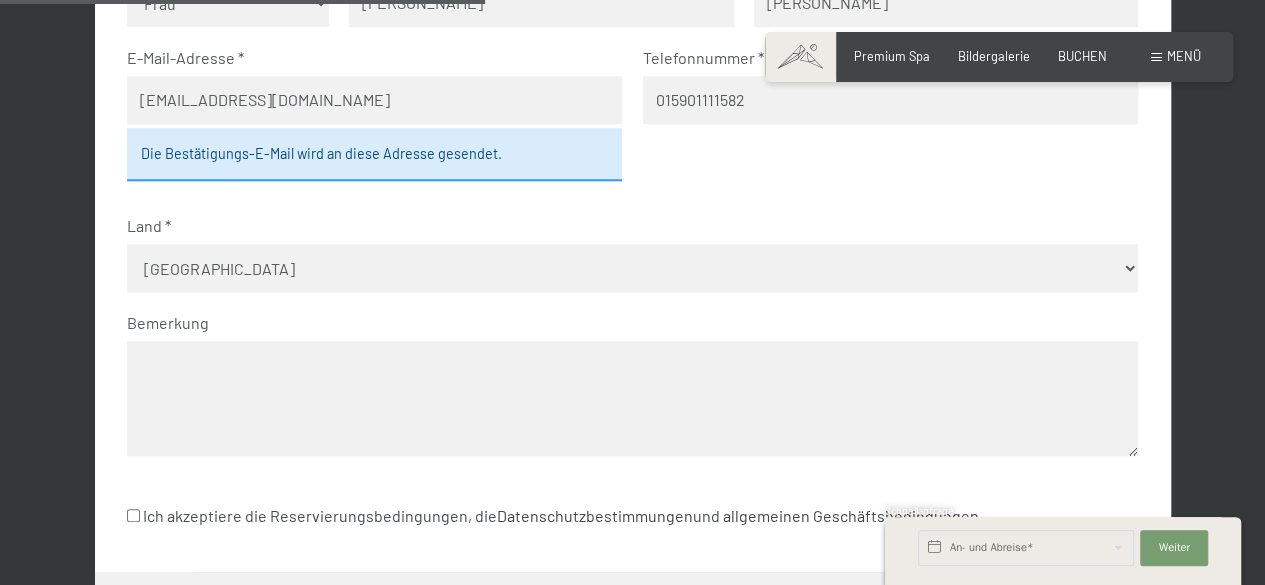click at bounding box center (632, 398) 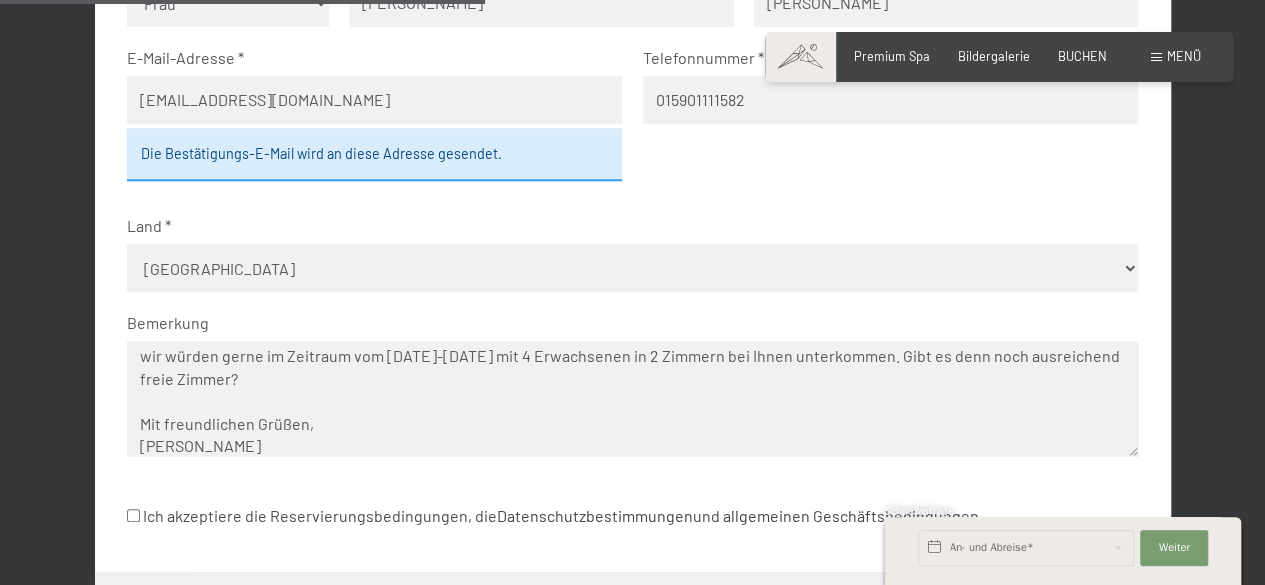 scroll, scrollTop: 67, scrollLeft: 0, axis: vertical 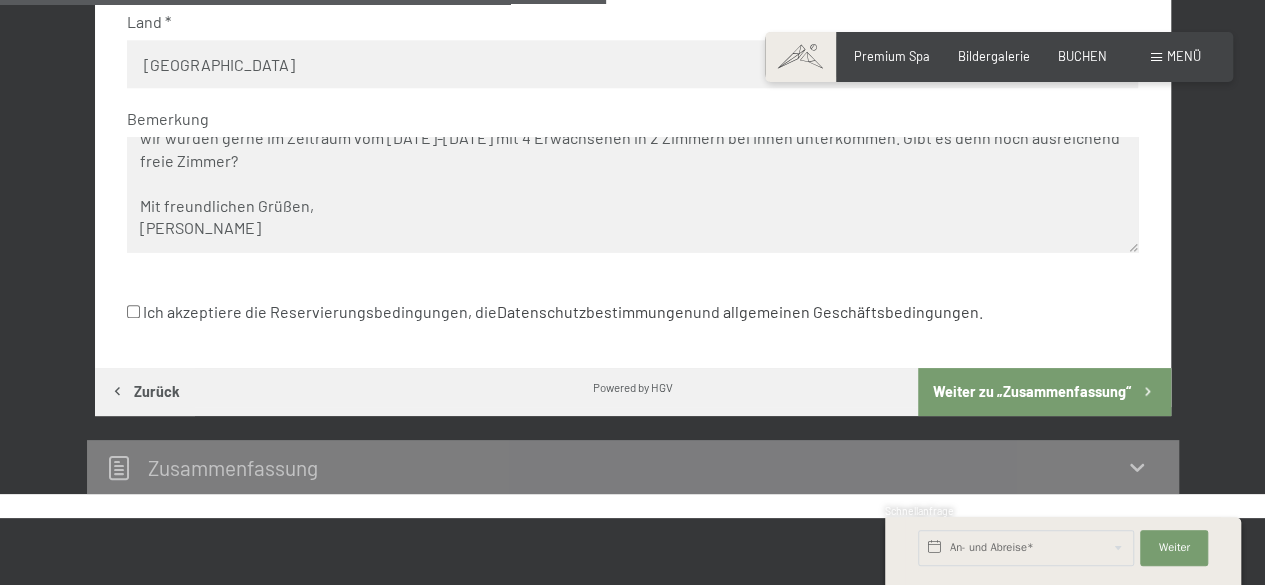 type on "Sehr geehrte Damen und Herren,
wir würden gerne im Zeitraum vom [DATE]-[DATE] mit 4 Erwachsenen in 2 Zimmern bei Ihnen unterkommen. Gibt es denn noch ausreichend freie Zimmer?
Mit freundlichen Grüßen,
[PERSON_NAME]" 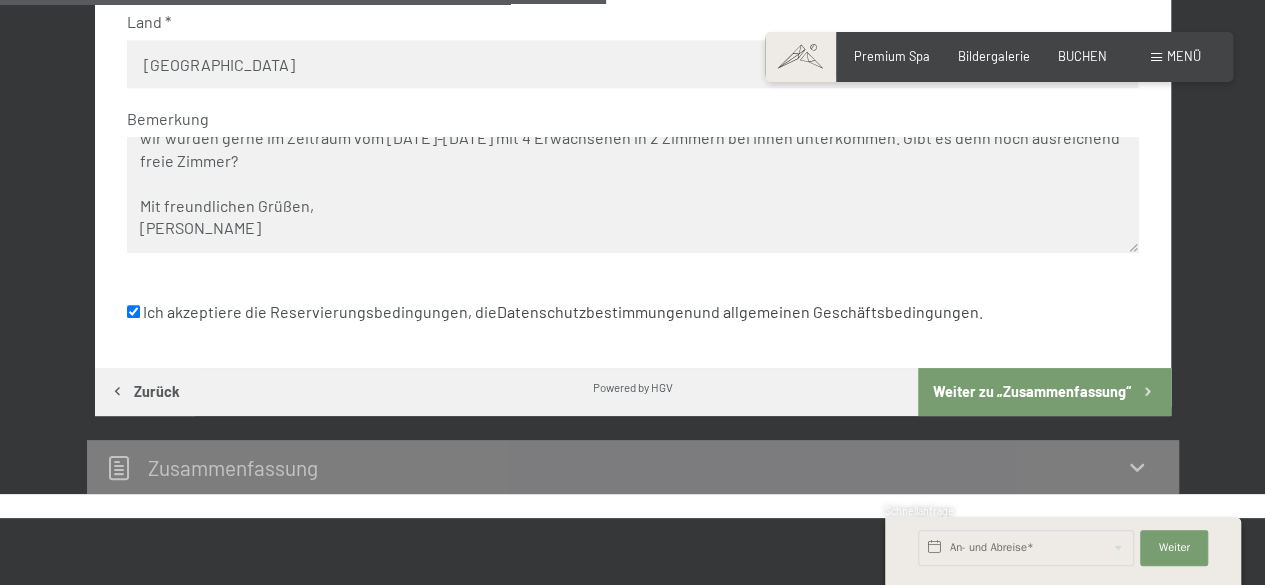 click on "Ich akzeptiere die Reservierungsbedingungen, die  Datenschutzbestimmungen  und   allgemeinen Geschäftsbedingungen ." at bounding box center (555, 312) 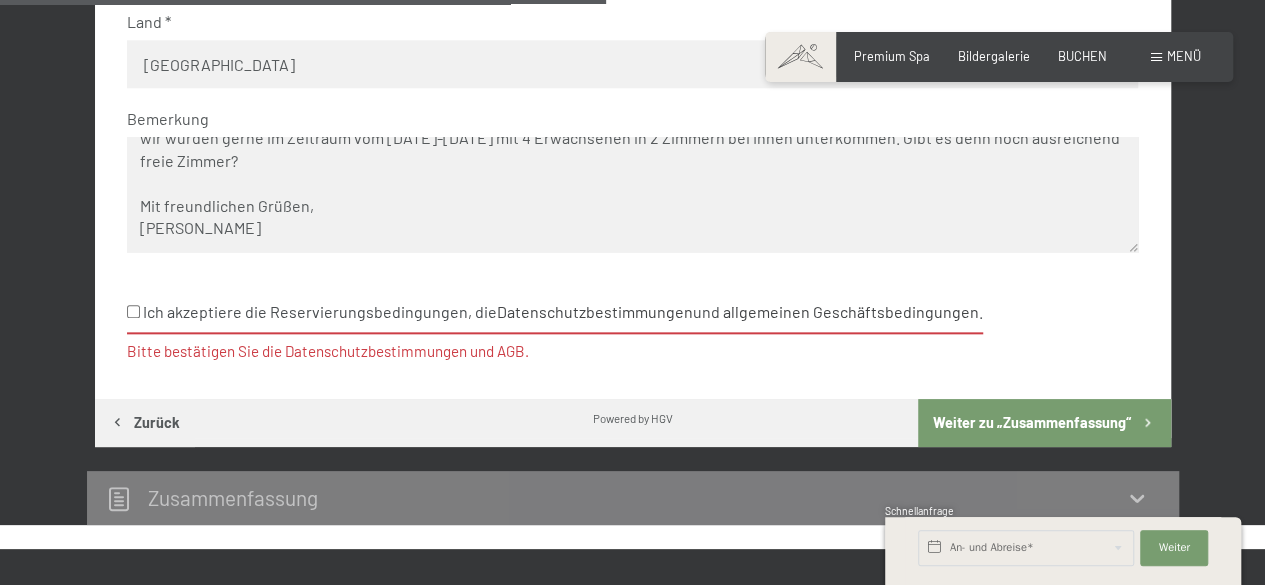 click on "Ich akzeptiere die Reservierungsbedingungen, die  Datenschutzbestimmungen  und   allgemeinen Geschäftsbedingungen ." at bounding box center [555, 313] 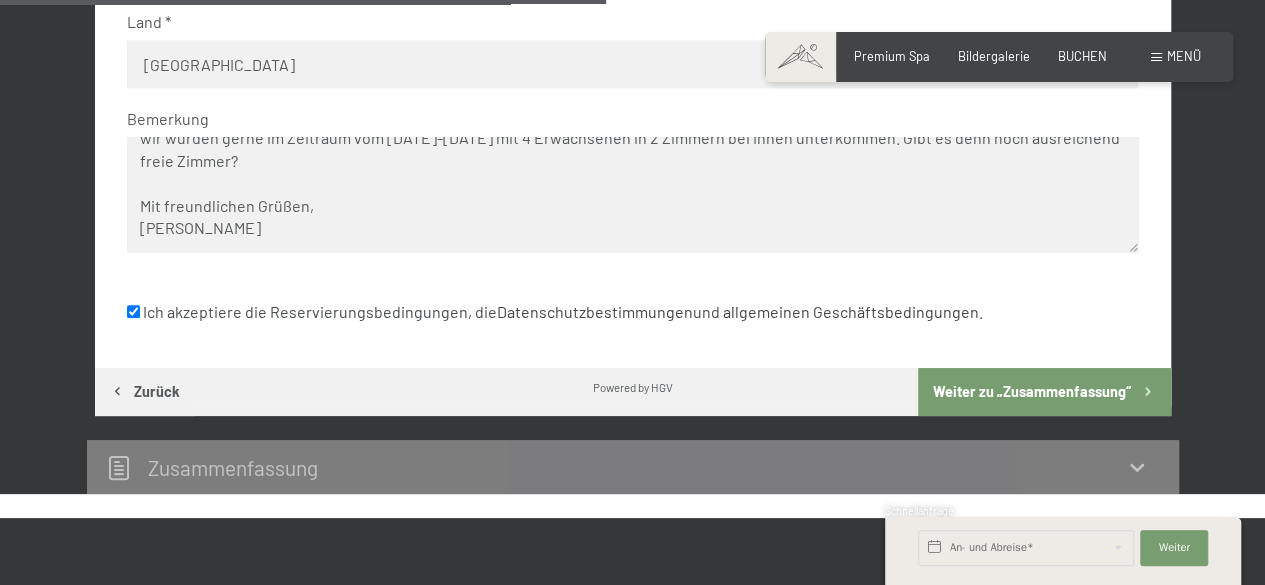click on "Ich akzeptiere die Reservierungsbedingungen, die  Datenschutzbestimmungen  und   allgemeinen Geschäftsbedingungen ." at bounding box center [555, 312] 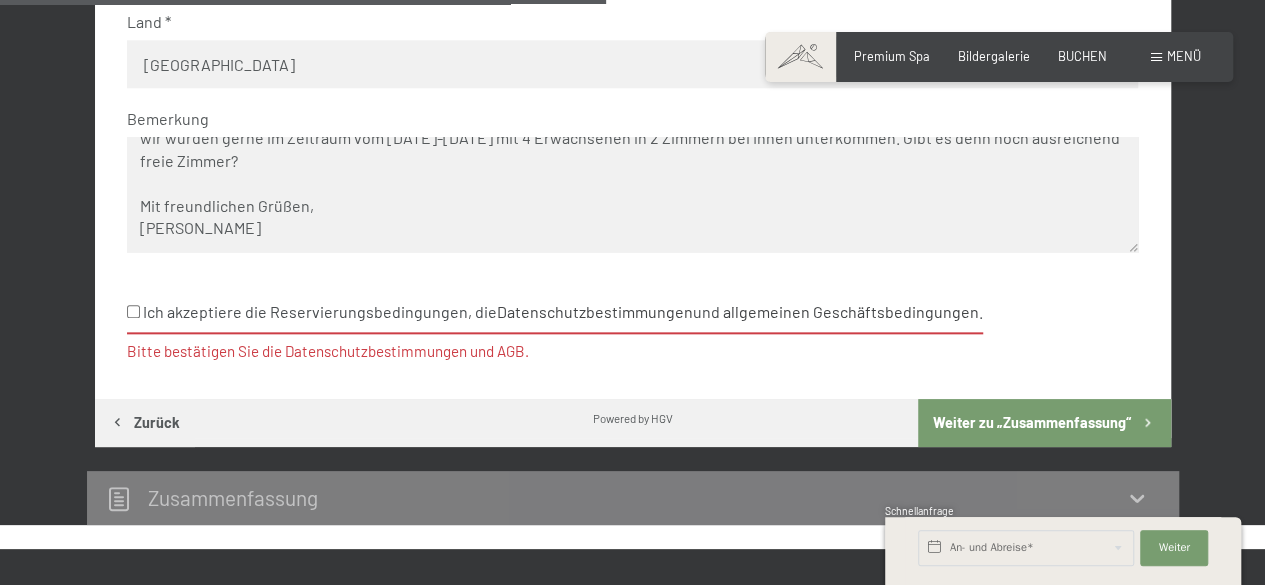 click on "Ich akzeptiere die Reservierungsbedingungen, die  Datenschutzbestimmungen  und   allgemeinen Geschäftsbedingungen ." at bounding box center (555, 313) 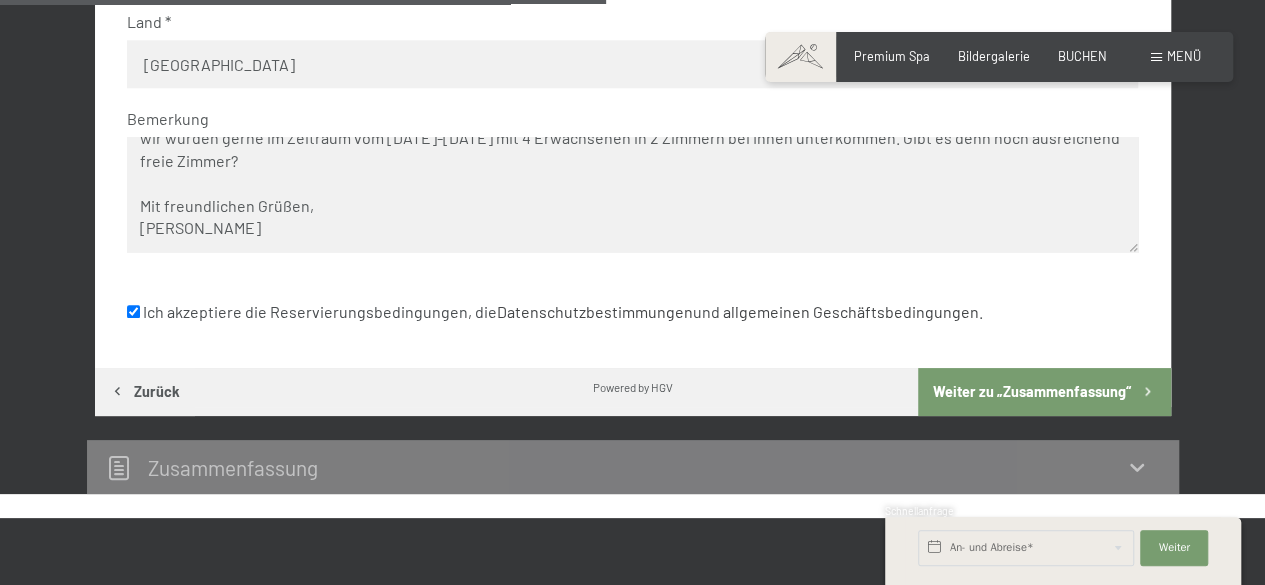 click on "Ich akzeptiere die Reservierungsbedingungen, die  Datenschutzbestimmungen  und   allgemeinen Geschäftsbedingungen ." at bounding box center [555, 312] 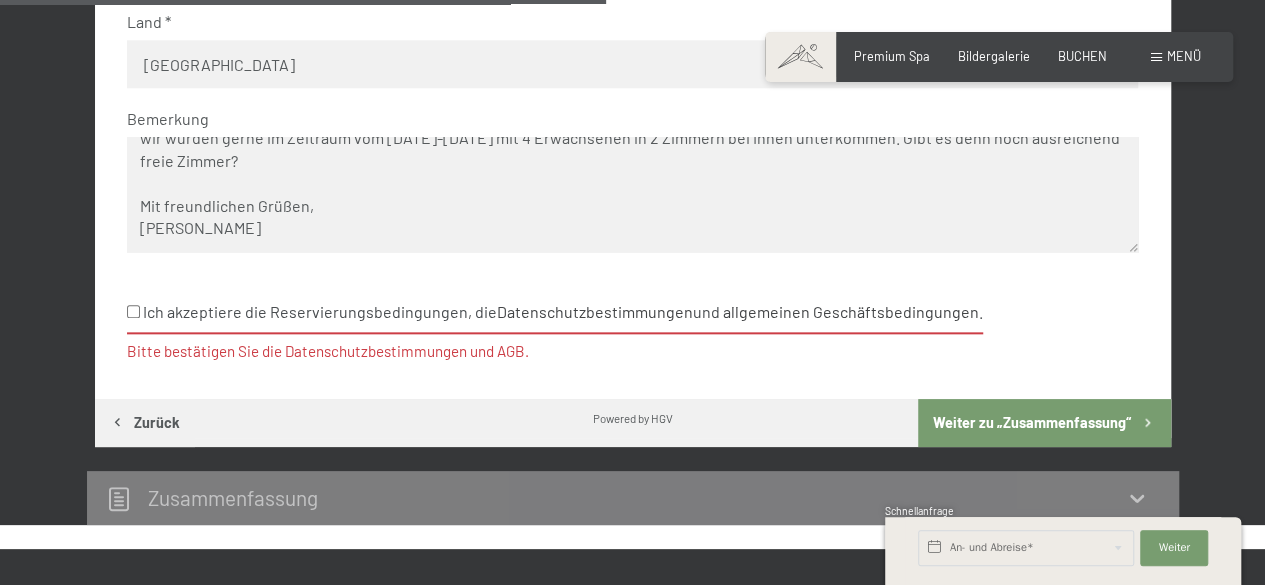 click on "Ich akzeptiere die Reservierungsbedingungen, die  Datenschutzbestimmungen  und   allgemeinen Geschäftsbedingungen ." at bounding box center (555, 313) 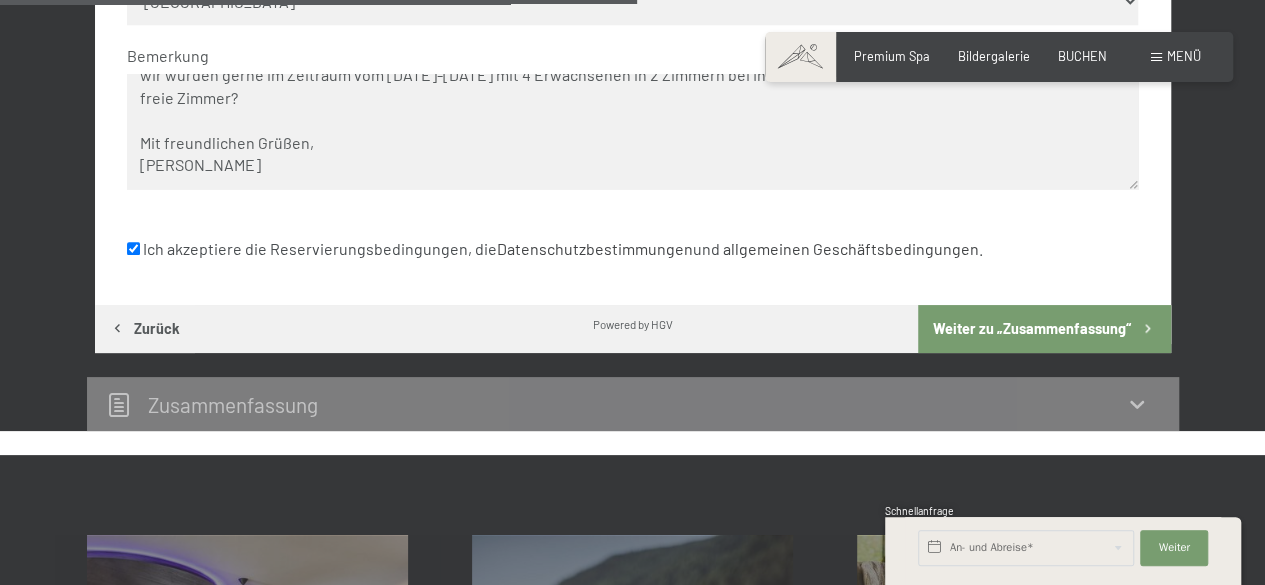 scroll, scrollTop: 1074, scrollLeft: 0, axis: vertical 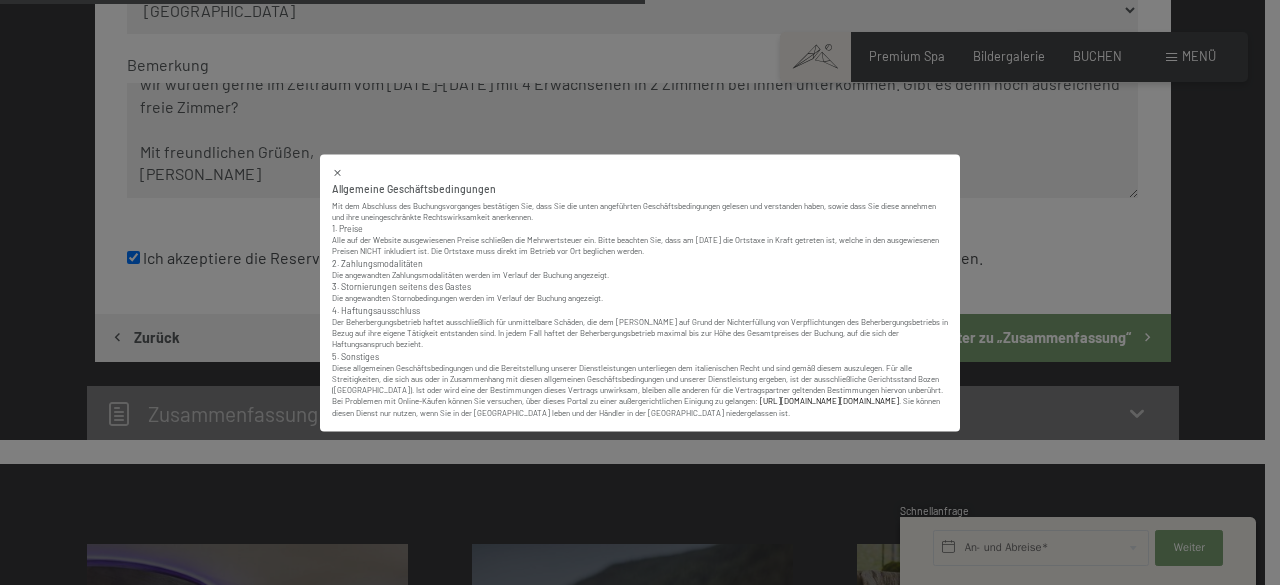 click on "Buchen           Anfragen                                     Premium Spa           Bildergalerie           BUCHEN           Menü                                                                    DE         IT         EN                Gutschein             Bildergalerie               Anfragen           Buchen                    DE         IT         EN                       Das Schwarzenstein           Neuheiten im Schwarzenstein         Ihre Gastgeber         Premium Spa         Gourmet         Aktiv         Wochenprogramm         Bilder             Family         GoGreen         Belvita         Bildergalerie                     Wohnen & Preise           Inklusivleistungen         Zimmer & Preise         Liste             Angebote         Liste             Familienpreise         Spa Anwendungen         Treuebonus         Anfrage         Buchung         AGBs - Info         Gutschein         Geschenksidee         App. [GEOGRAPHIC_DATA]" at bounding box center (632, 291) 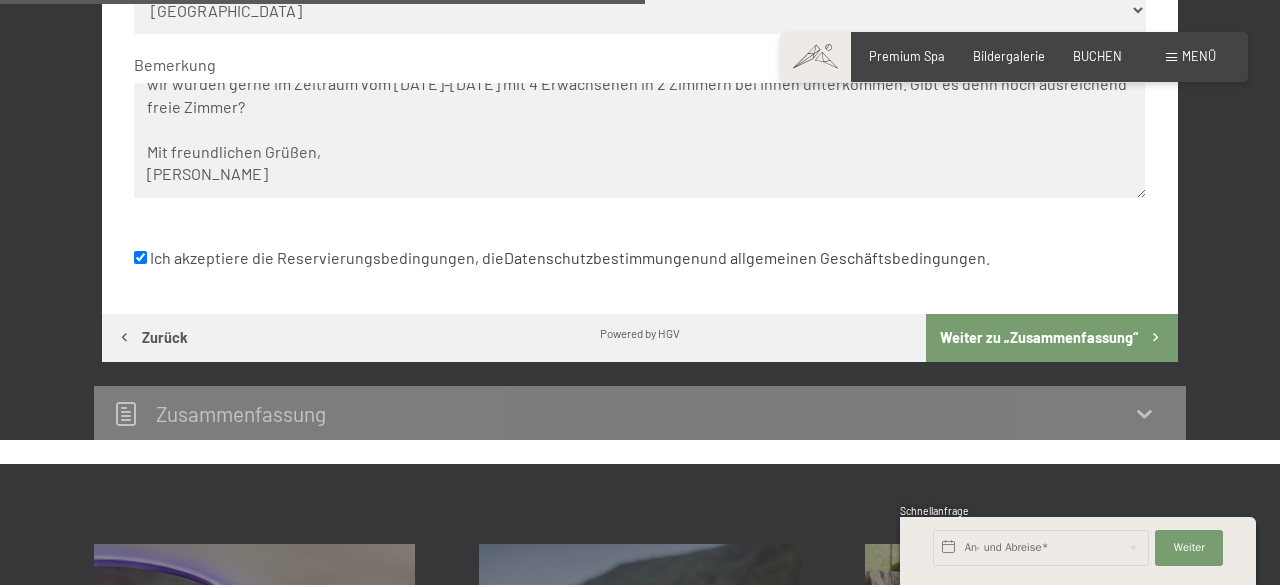 click on "Buchen           Anfragen                                     Premium Spa           Bildergalerie           BUCHEN           Menü                                                                    DE         IT         EN                Gutschein             Bildergalerie               Anfragen           Buchen                    DE         IT         EN                       Das Schwarzenstein           Neuheiten im Schwarzenstein         Ihre Gastgeber         Premium Spa         Gourmet         Aktiv         Wochenprogramm         Bilder             Family         GoGreen         Belvita         Bildergalerie                     Wohnen & Preise           Inklusivleistungen         Zimmer & Preise         Liste             Angebote         Liste             Familienpreise         Spa Anwendungen         Treuebonus         Anfrage         Buchung         AGBs - Info         Gutschein         Geschenksidee         App. [GEOGRAPHIC_DATA]" at bounding box center (640, 291) 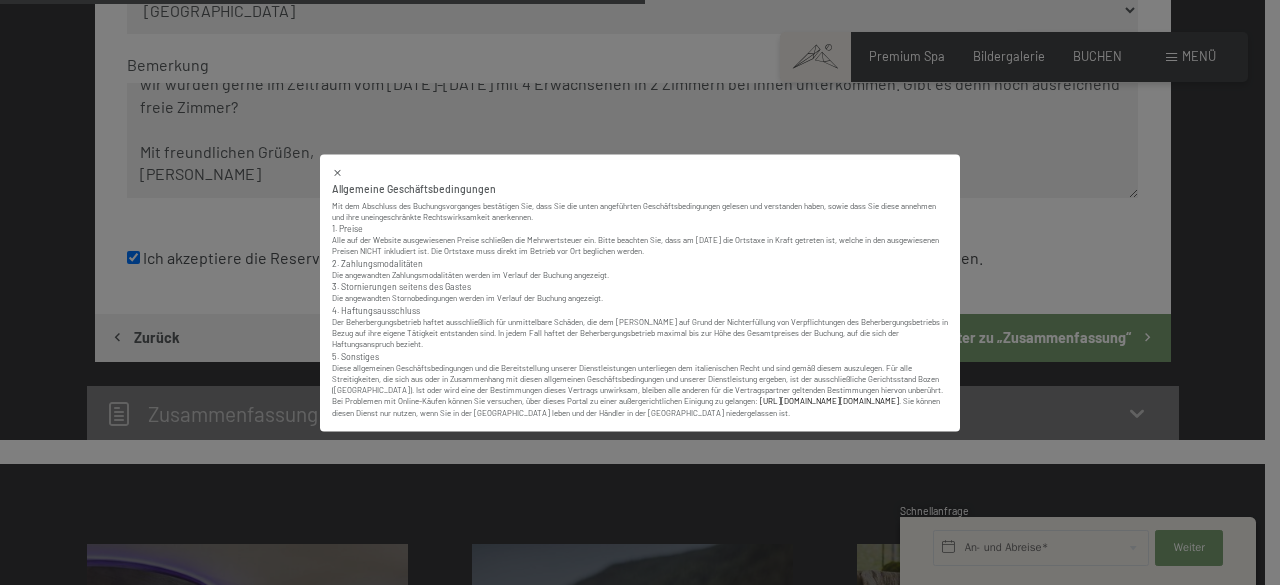 click on "Allgemeine Geschäftsbedingungen Mit dem Abschluss des Buchungsvorganges bestätigen Sie, dass Sie die unten angeführten Geschäftsbedingungen gelesen und verstanden haben, sowie dass Sie diese annehmen und ihre uneingeschränkte Rechtswirksamkeit anerkennen. 1. Preise Alle auf der Website ausgewiesenen Preise schließen die Mehrwertsteuer ein. Bitte beachten Sie, dass am [DATE] die Ortstaxe in Kraft getreten ist, welche in den ausgewiesenen Preisen NICHT inkludiert ist. Die Ortstaxe muss direkt im Betrieb vor Ort beglichen werden. 2. Zahlungsmodalitäten Die angewandten Zahlungsmodalitäten werden im Verlauf der Buchung angezeigt. 3. Stornierungen seitens des Gastes Die angewandten Stornobedingungen werden im Verlauf der Buchung angezeigt. 4. Haftungsausschluss 5. Sonstiges   [URL][DOMAIN_NAME][DOMAIN_NAME] . Sie können diesen Dienst nur nutzen, wenn Sie in der [GEOGRAPHIC_DATA] leben und der Händler in der [GEOGRAPHIC_DATA] niedergelassen ist." at bounding box center (640, 292) 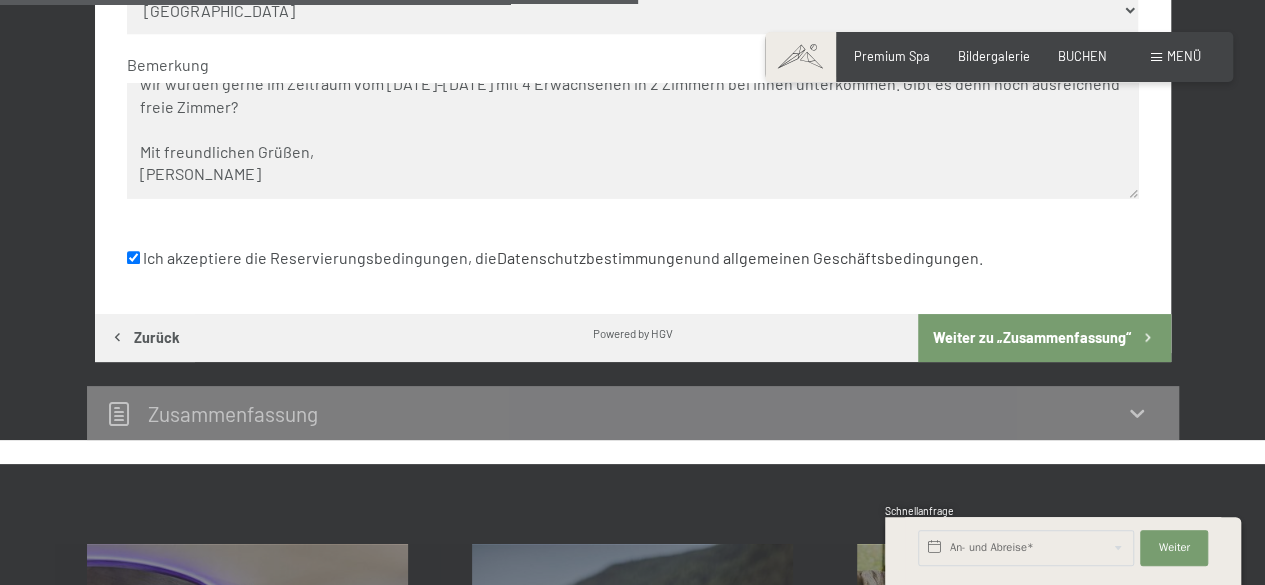 click on "Ich akzeptiere die Reservierungsbedingungen, die  Datenschutzbestimmungen  und   allgemeinen Geschäftsbedingungen ." at bounding box center [555, 258] 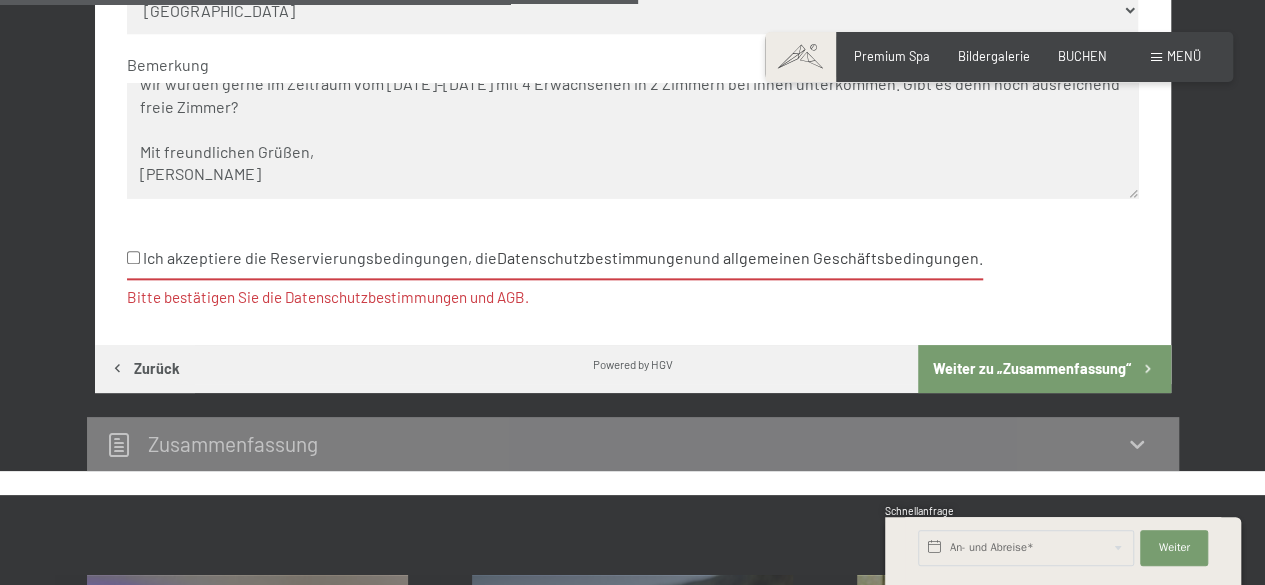 click on "Ich akzeptiere die Reservierungsbedingungen, die  Datenschutzbestimmungen  und   allgemeinen Geschäftsbedingungen ." at bounding box center [555, 259] 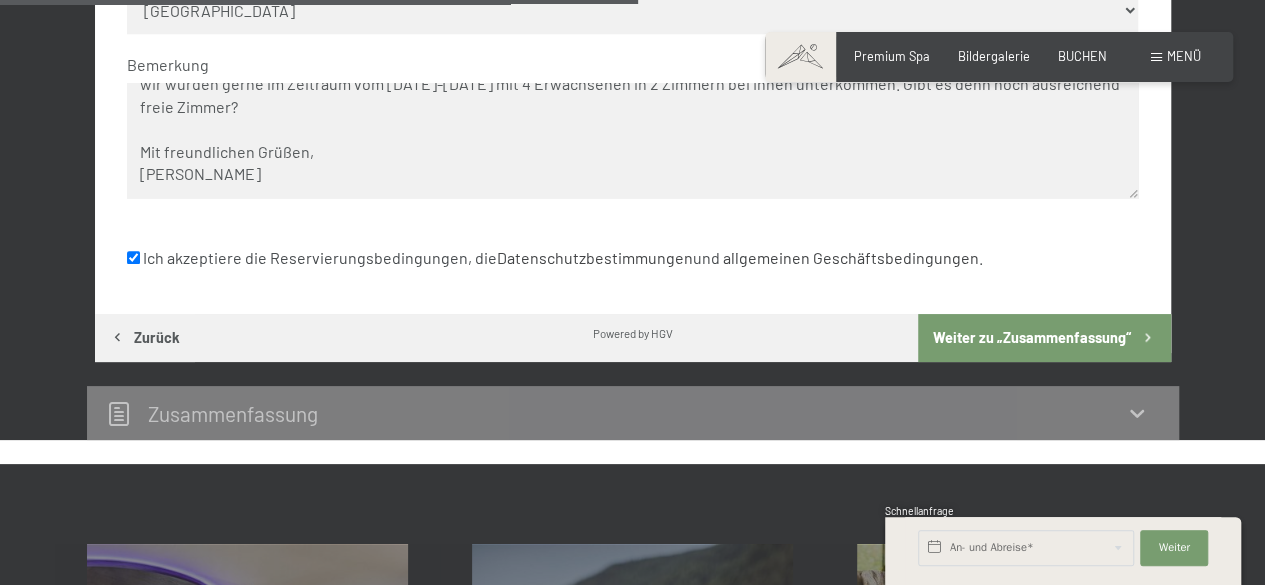 click on "Ich akzeptiere die Reservierungsbedingungen, die  Datenschutzbestimmungen  und   allgemeinen Geschäftsbedingungen ." at bounding box center [555, 258] 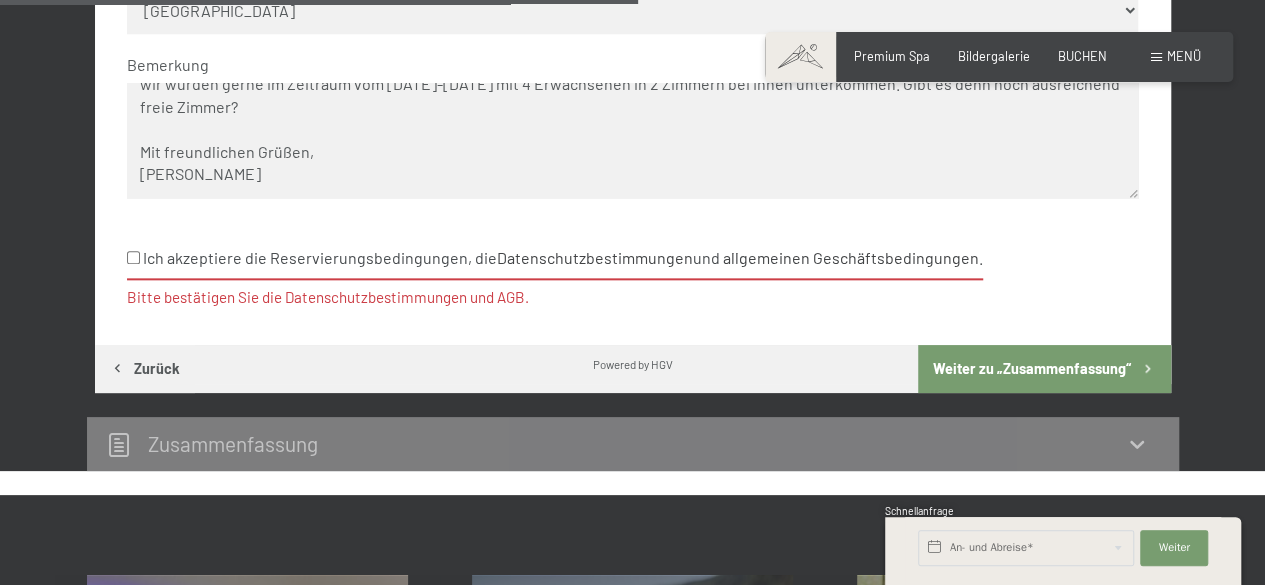 click on "Ich akzeptiere die Reservierungsbedingungen, die  Datenschutzbestimmungen  und   allgemeinen Geschäftsbedingungen ." at bounding box center (555, 259) 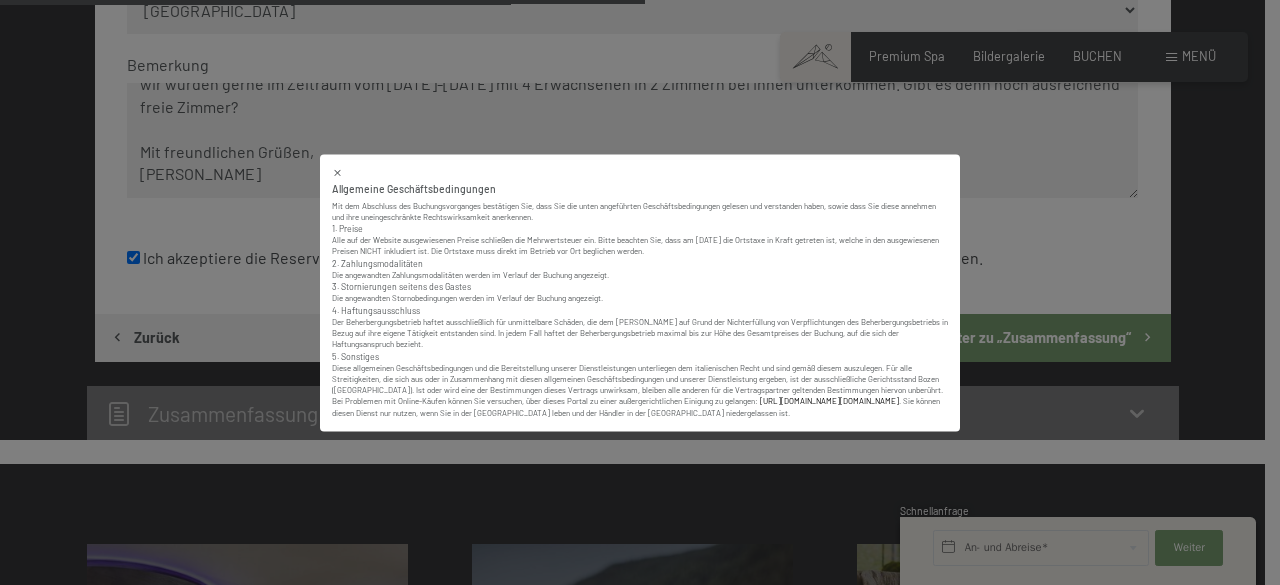 click on "Buchen           Anfragen                                     Premium Spa           Bildergalerie           BUCHEN           Menü                                                                    DE         IT         EN                Gutschein             Bildergalerie               Anfragen           Buchen                    DE         IT         EN                       Das Schwarzenstein           Neuheiten im Schwarzenstein         Ihre Gastgeber         Premium Spa         Gourmet         Aktiv         Wochenprogramm         Bilder             Family         GoGreen         Belvita         Bildergalerie                     Wohnen & Preise           Inklusivleistungen         Zimmer & Preise         Liste             Angebote         Liste             Familienpreise         Spa Anwendungen         Treuebonus         Anfrage         Buchung         AGBs - Info         Gutschein         Geschenksidee         App. [GEOGRAPHIC_DATA]" at bounding box center (632, 291) 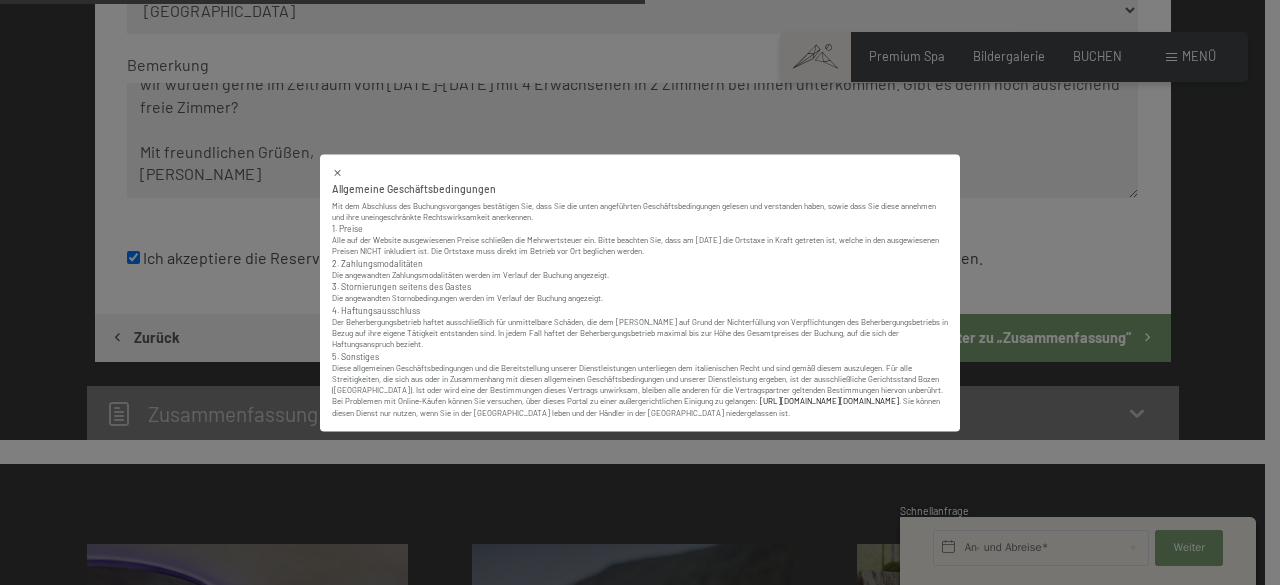 click on "Allgemeine Geschäftsbedingungen Mit dem Abschluss des Buchungsvorganges bestätigen Sie, dass Sie die unten angeführten Geschäftsbedingungen gelesen und verstanden haben, sowie dass Sie diese annehmen und ihre uneingeschränkte Rechtswirksamkeit anerkennen. 1. Preise Alle auf der Website ausgewiesenen Preise schließen die Mehrwertsteuer ein. Bitte beachten Sie, dass am [DATE] die Ortstaxe in Kraft getreten ist, welche in den ausgewiesenen Preisen NICHT inkludiert ist. Die Ortstaxe muss direkt im Betrieb vor Ort beglichen werden. 2. Zahlungsmodalitäten Die angewandten Zahlungsmodalitäten werden im Verlauf der Buchung angezeigt. 3. Stornierungen seitens des Gastes Die angewandten Stornobedingungen werden im Verlauf der Buchung angezeigt. 4. Haftungsausschluss 5. Sonstiges   [URL][DOMAIN_NAME][DOMAIN_NAME] . Sie können diesen Dienst nur nutzen, wenn Sie in der [GEOGRAPHIC_DATA] leben und der Händler in der [GEOGRAPHIC_DATA] niedergelassen ist." at bounding box center [640, 292] 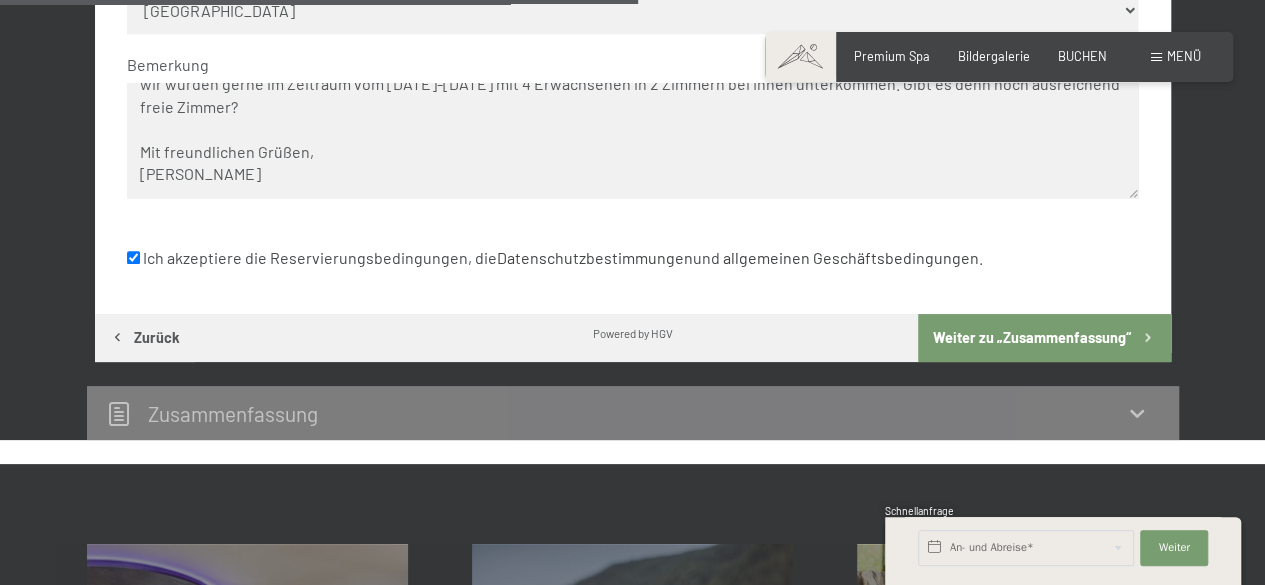 click on "Ich akzeptiere die Reservierungsbedingungen, die  Datenschutzbestimmungen  und   allgemeinen Geschäftsbedingungen ." at bounding box center [555, 258] 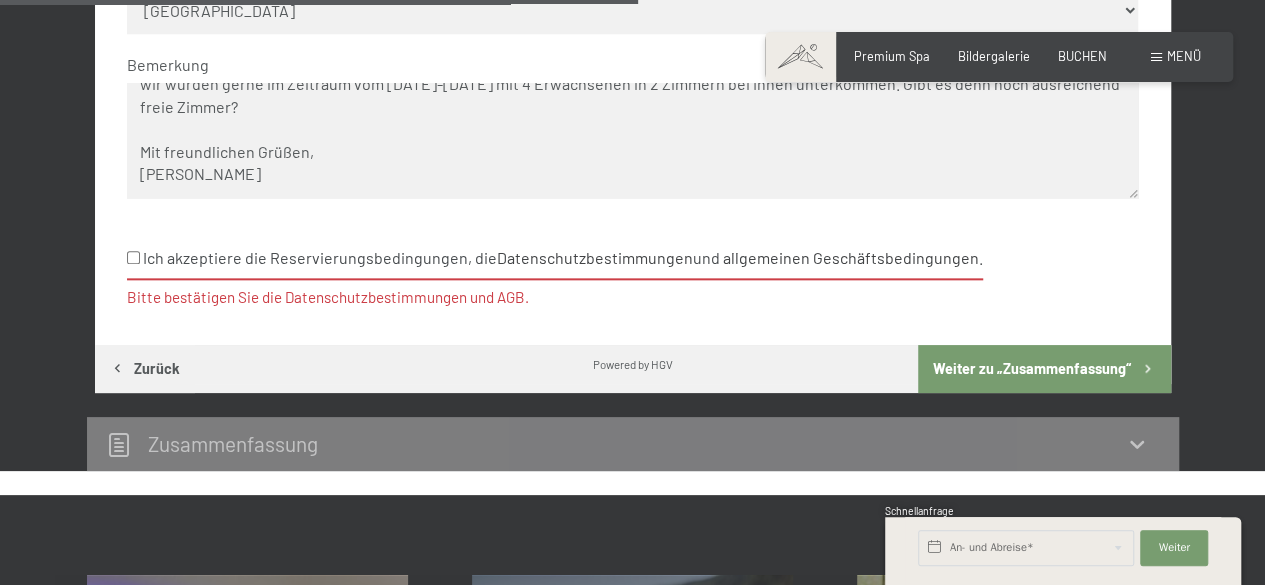 click on "Ich akzeptiere die Reservierungsbedingungen, die  Datenschutzbestimmungen  und   allgemeinen Geschäftsbedingungen ." at bounding box center (555, 259) 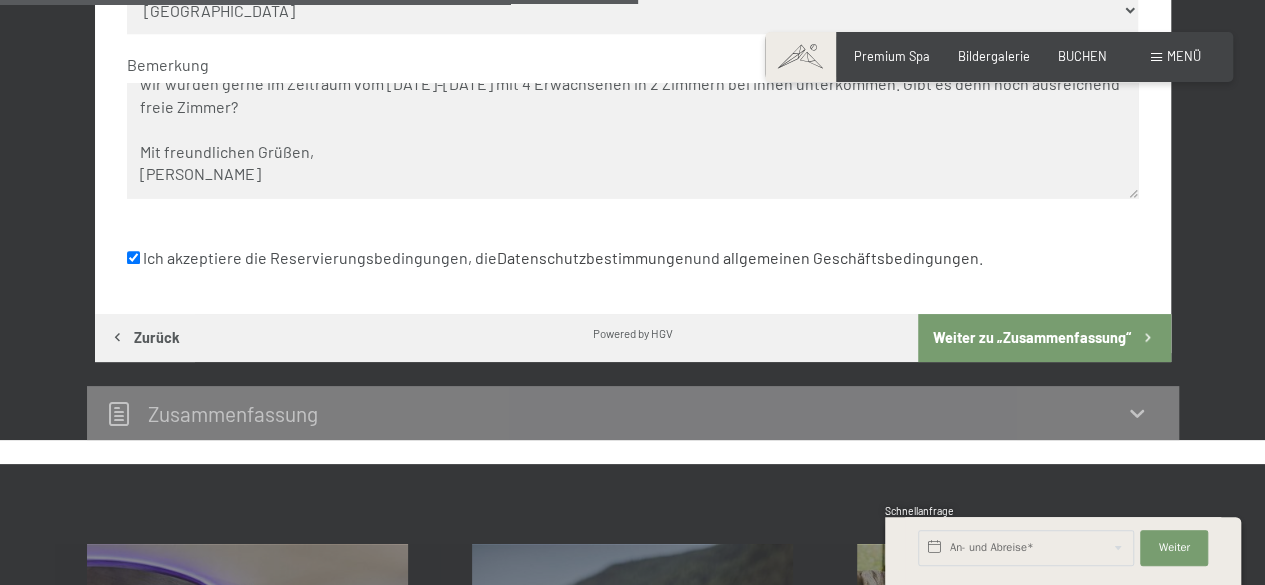 click on "Ich akzeptiere die Reservierungsbedingungen, die  Datenschutzbestimmungen  und   allgemeinen Geschäftsbedingungen ." at bounding box center [555, 258] 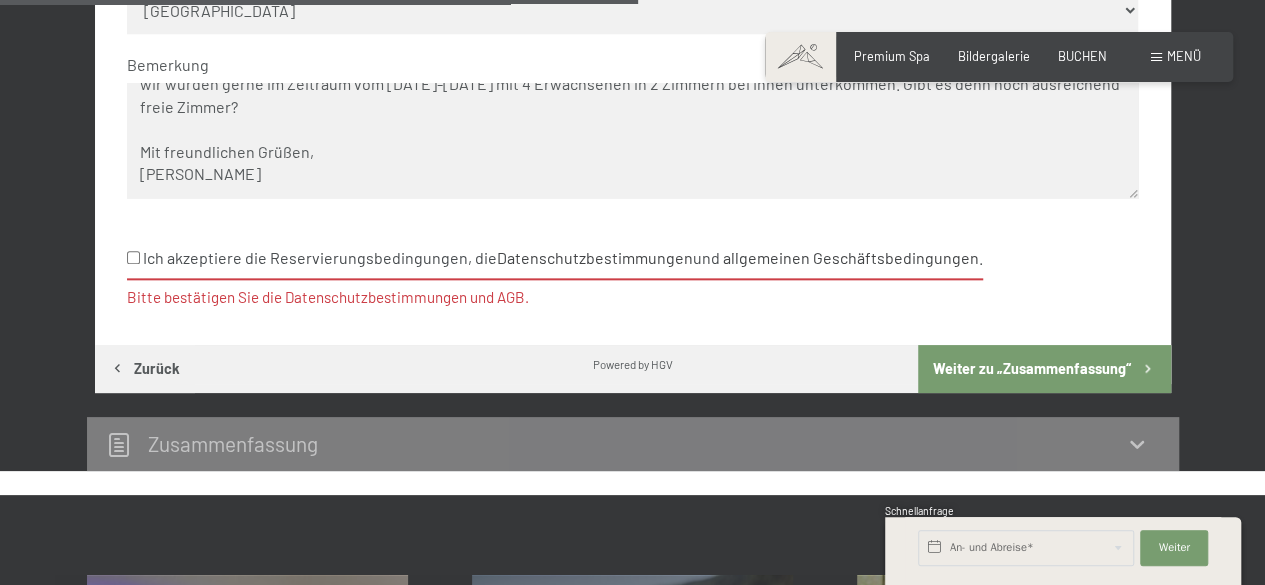 click on "Ich akzeptiere die Reservierungsbedingungen, die  Datenschutzbestimmungen  und   allgemeinen Geschäftsbedingungen ." at bounding box center [555, 259] 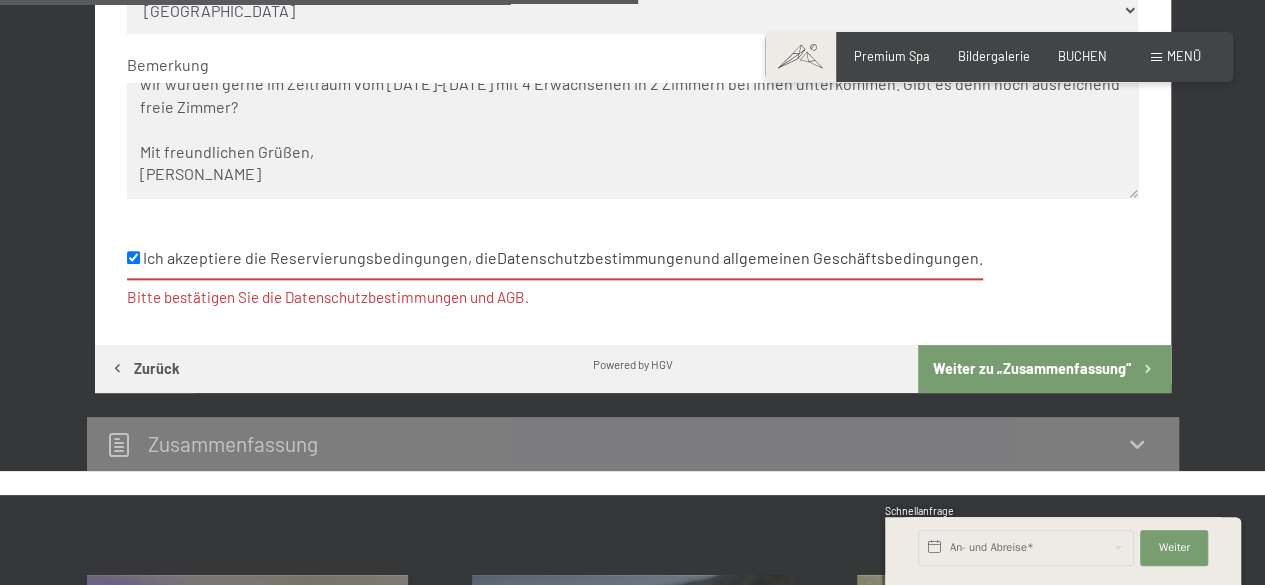 checkbox on "true" 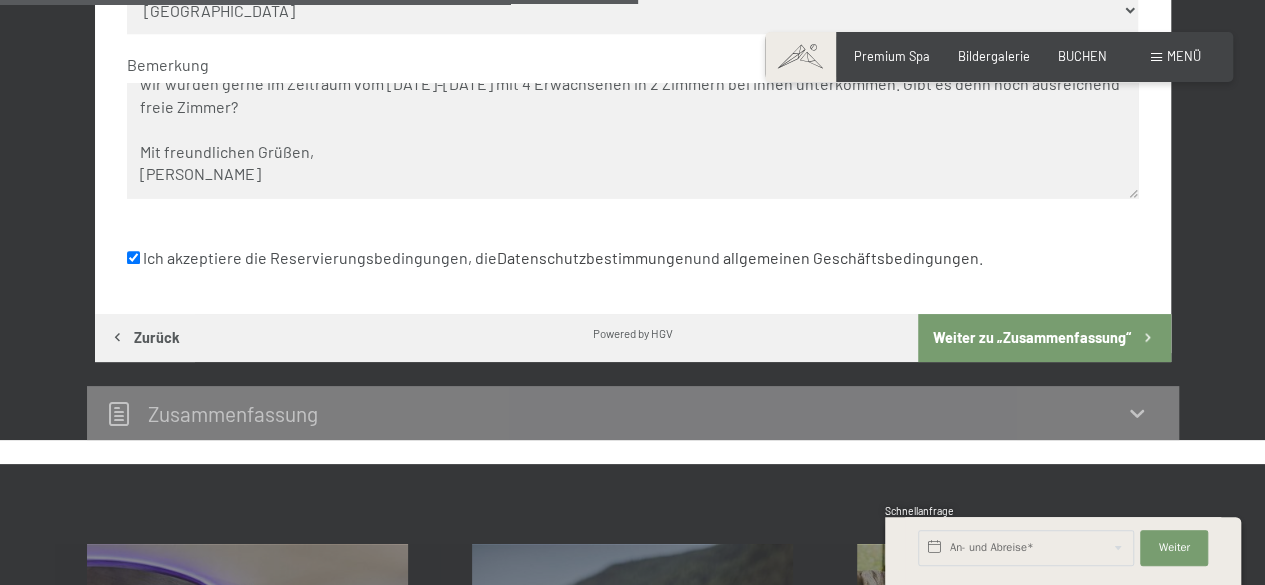 click on "Weiter zu „Zusammen­fassung“" at bounding box center (1044, 338) 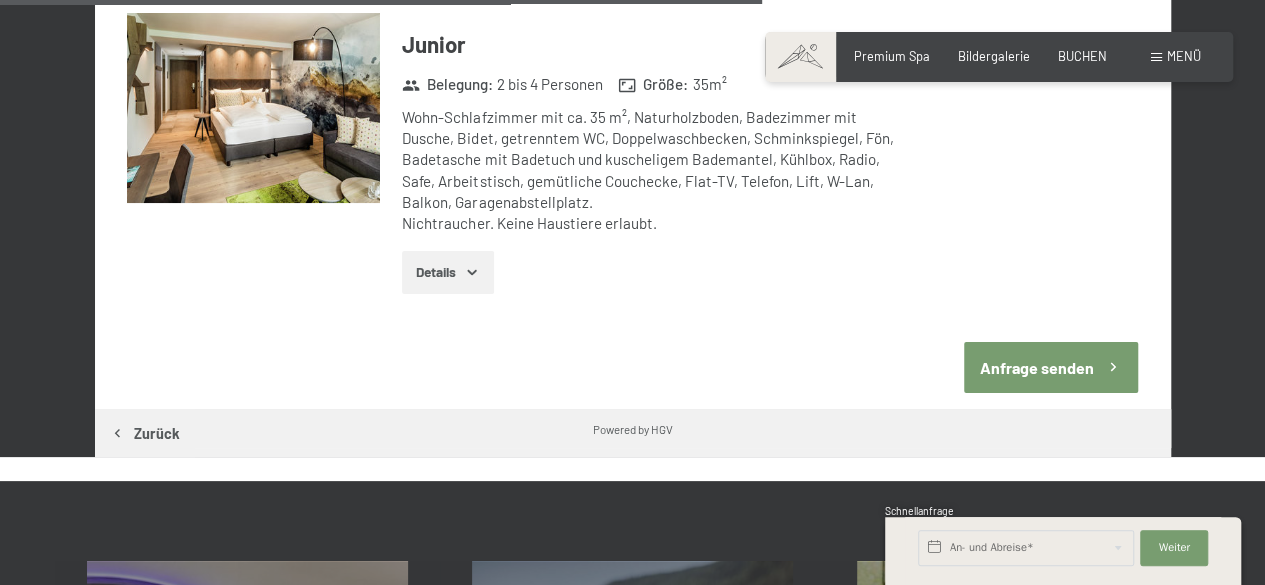 scroll, scrollTop: 1592, scrollLeft: 0, axis: vertical 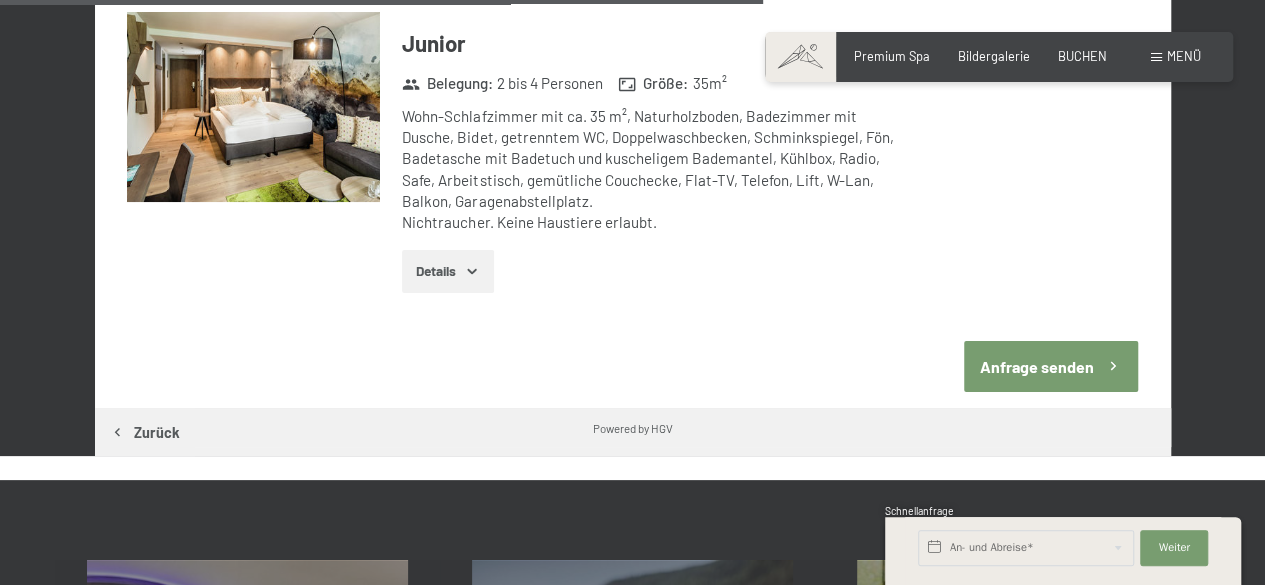 click on "Anfrage senden" at bounding box center (1051, 366) 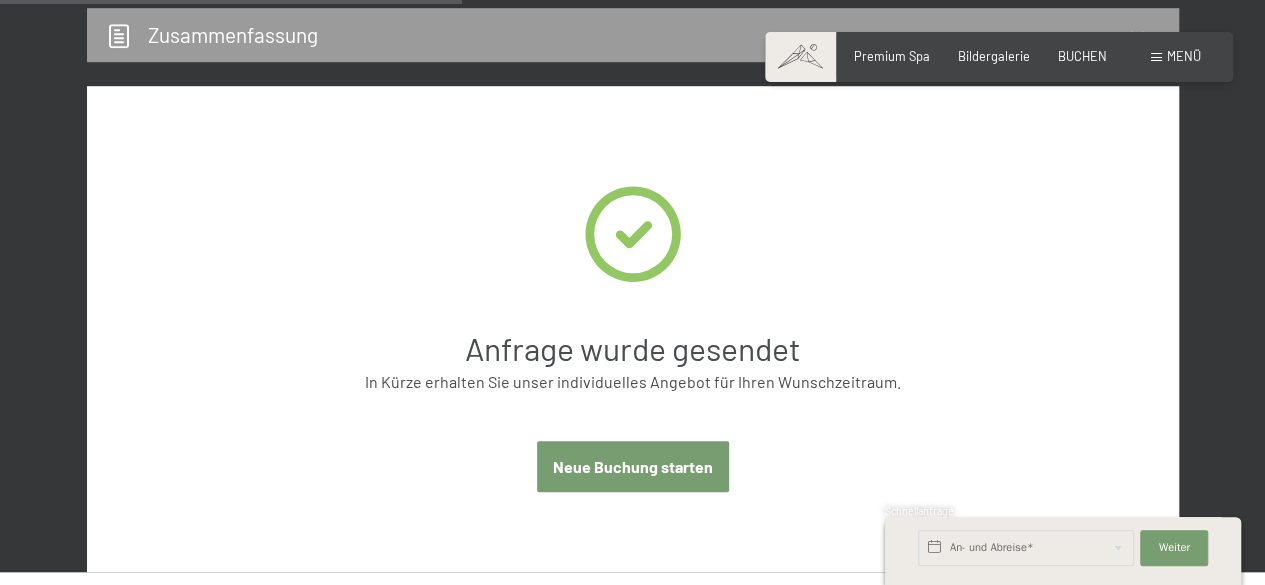 scroll, scrollTop: 690, scrollLeft: 0, axis: vertical 